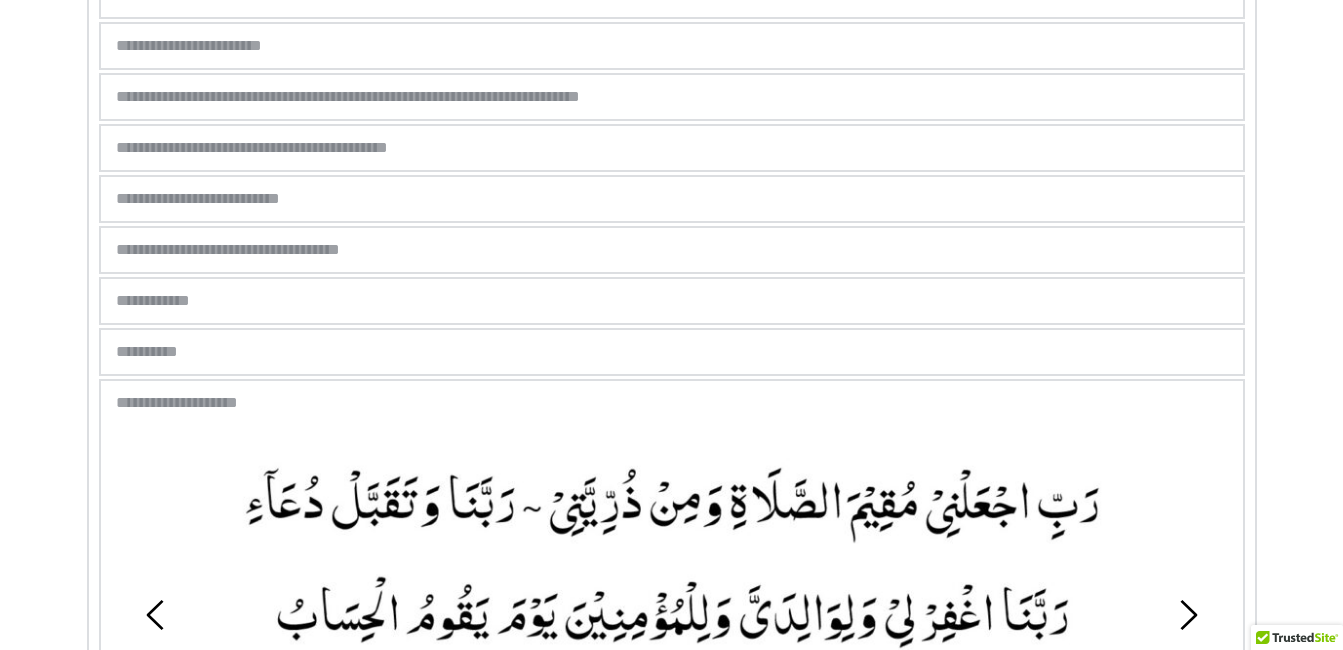 scroll, scrollTop: 1453, scrollLeft: 0, axis: vertical 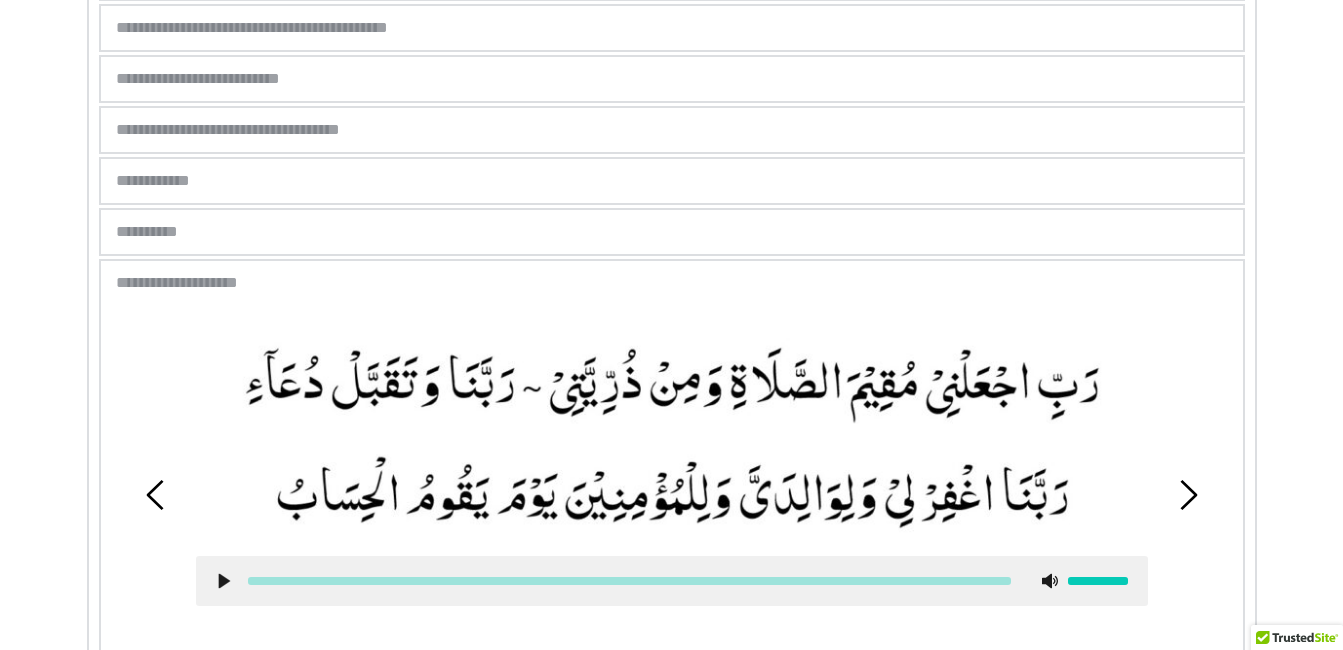 click 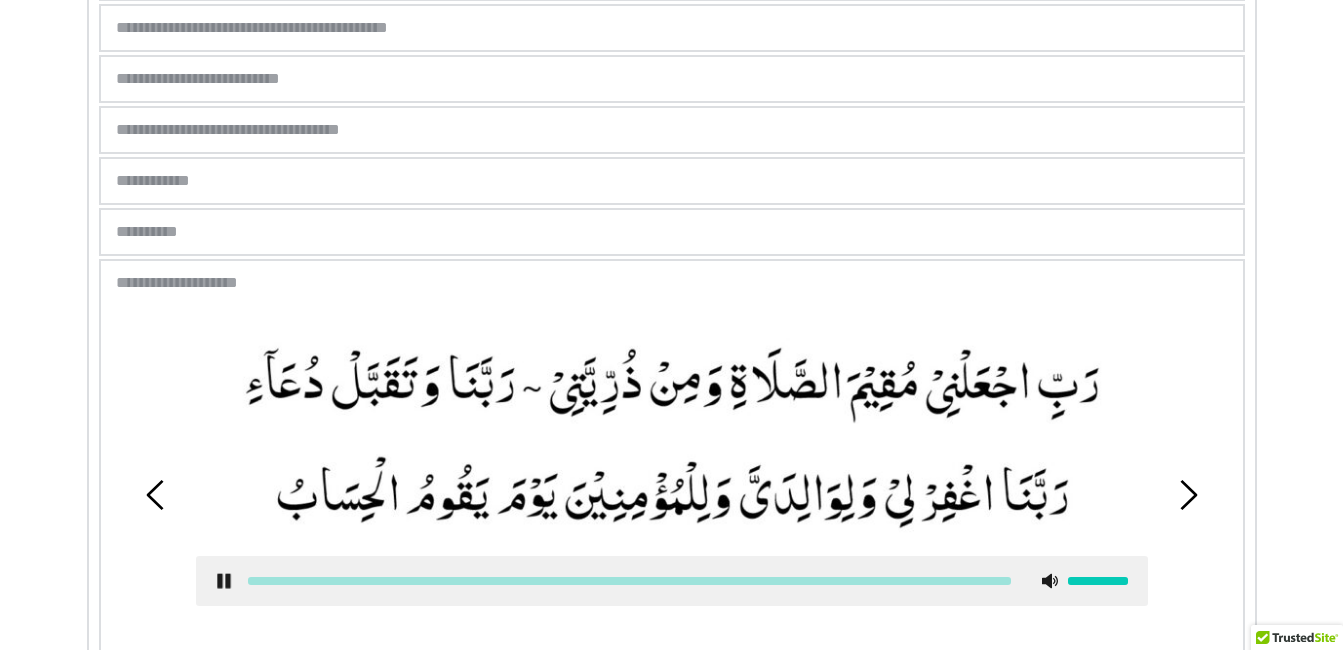 click 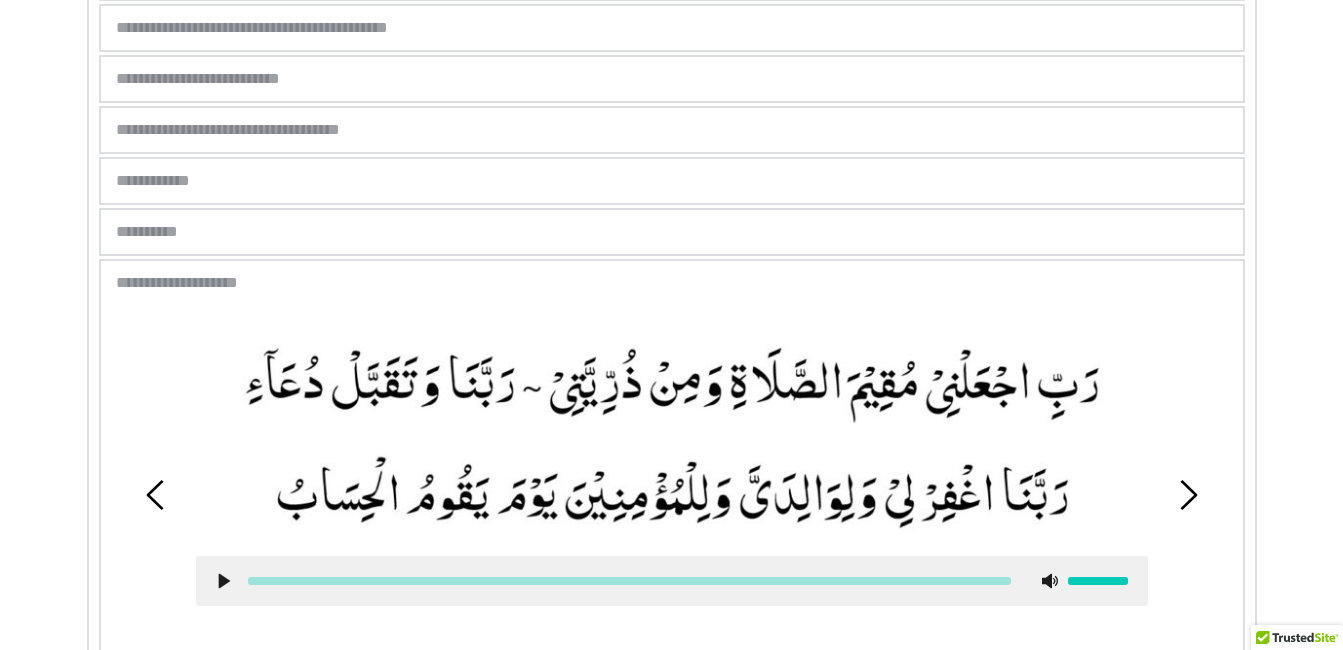 click 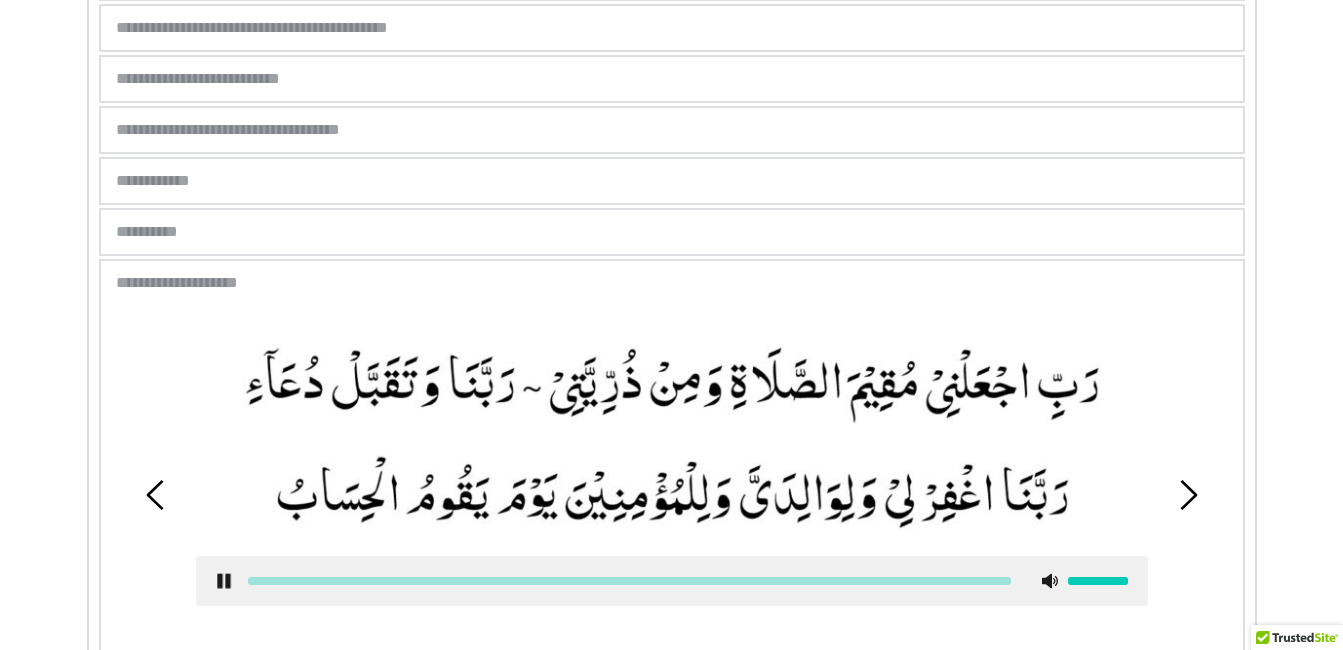 click 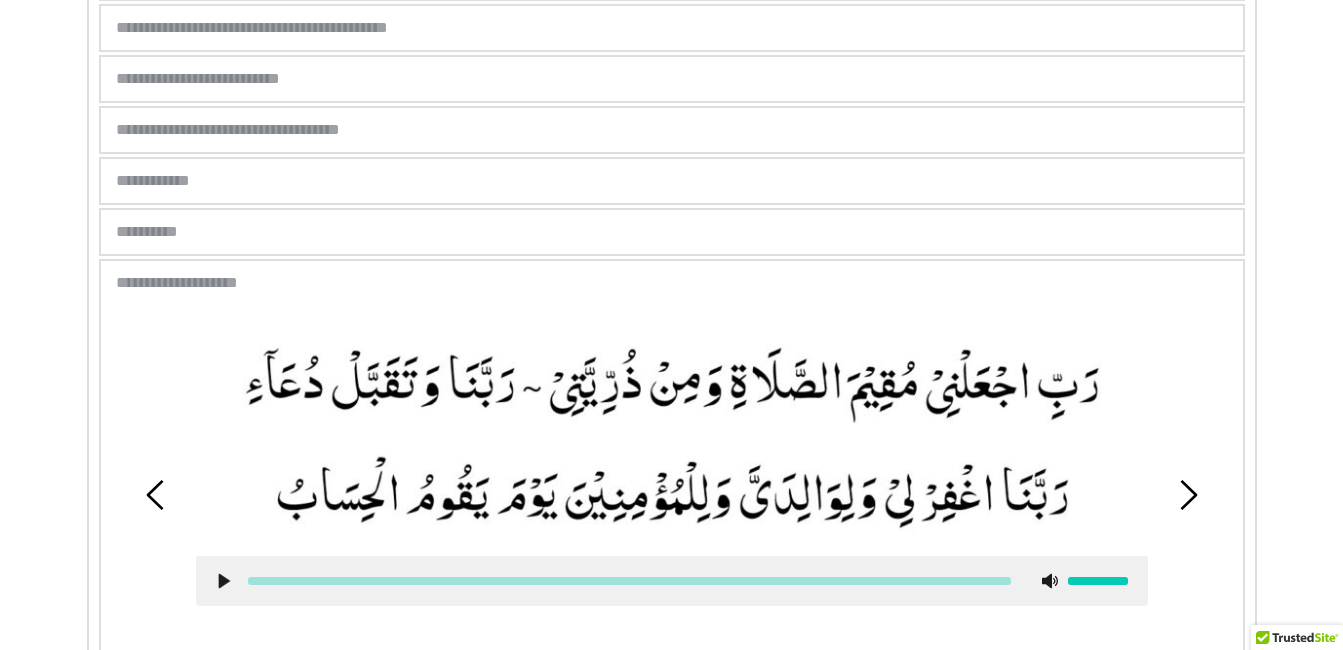 click 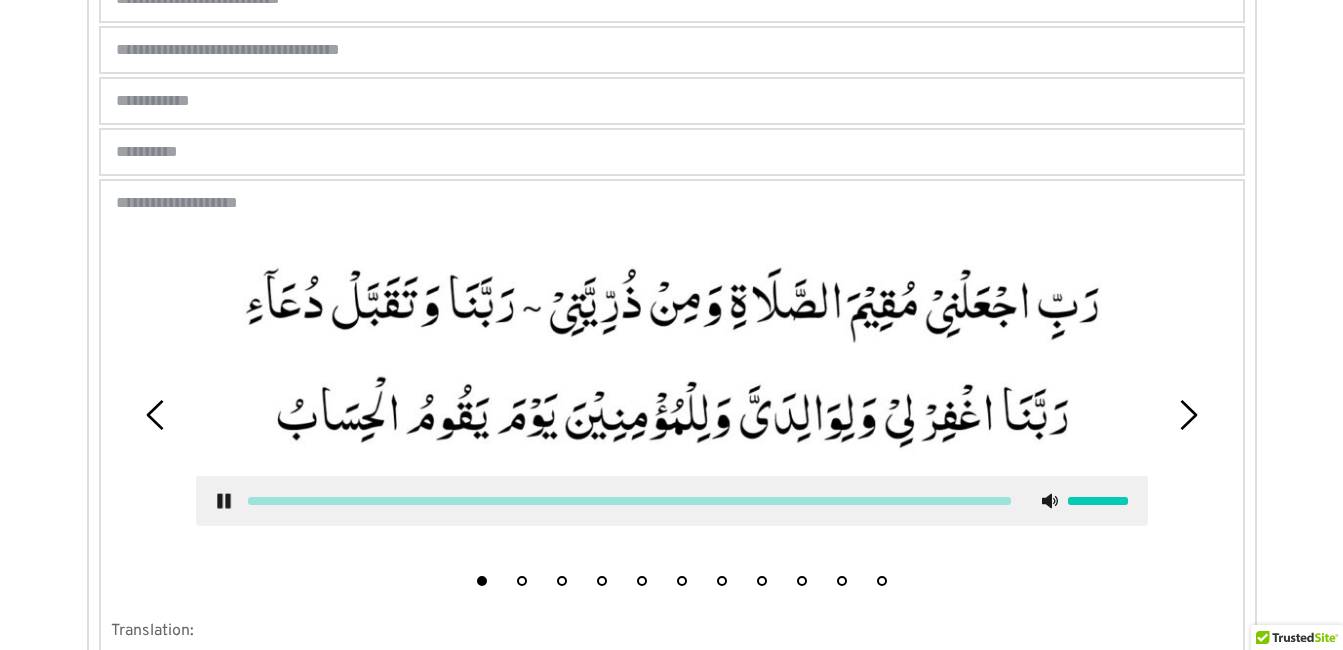scroll, scrollTop: 1693, scrollLeft: 0, axis: vertical 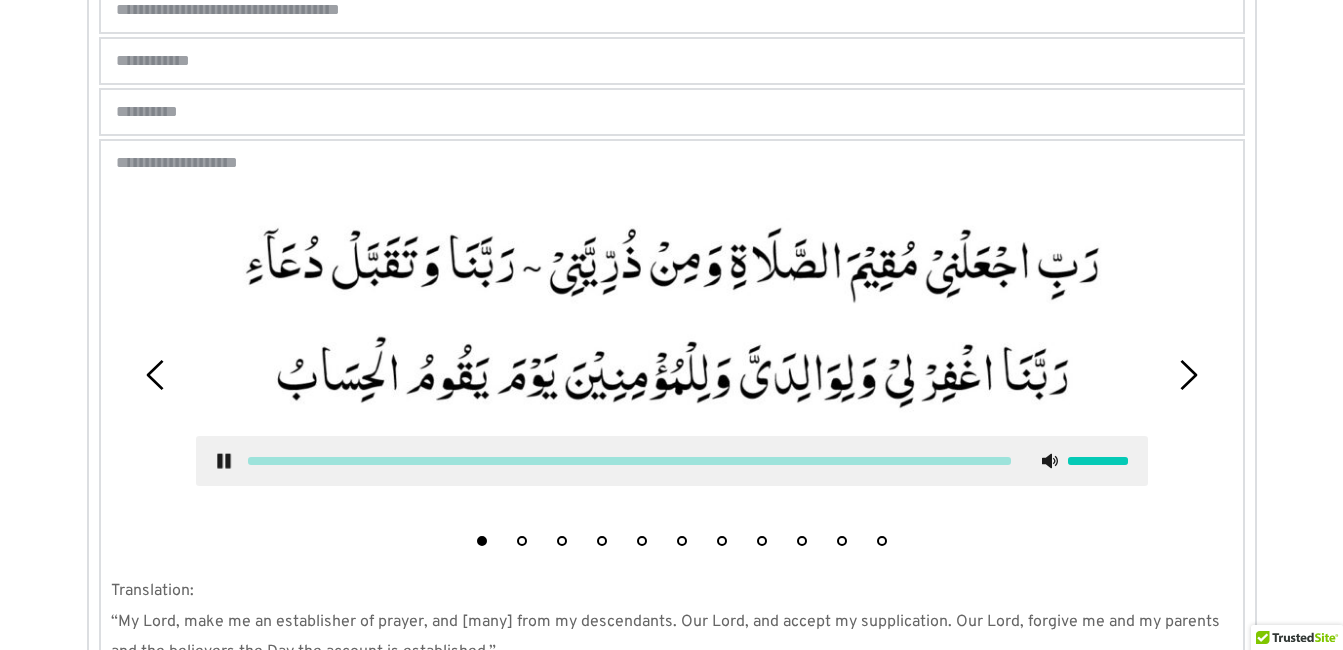 click 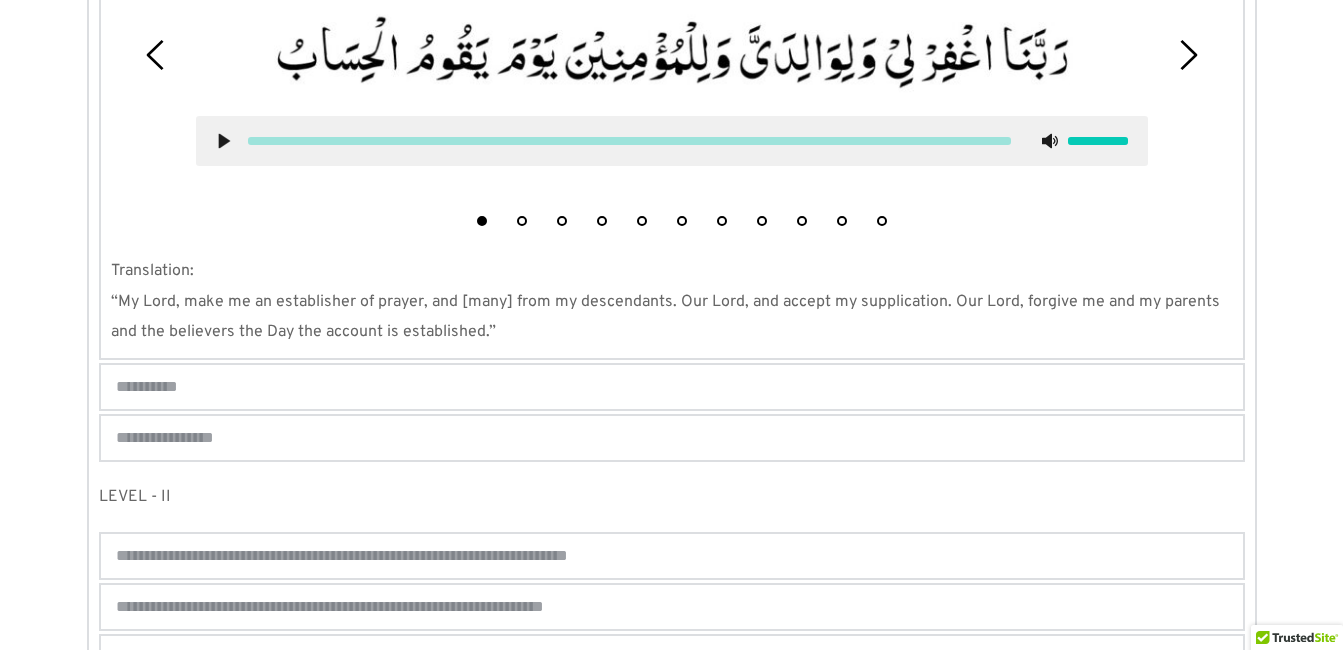 scroll, scrollTop: 2053, scrollLeft: 0, axis: vertical 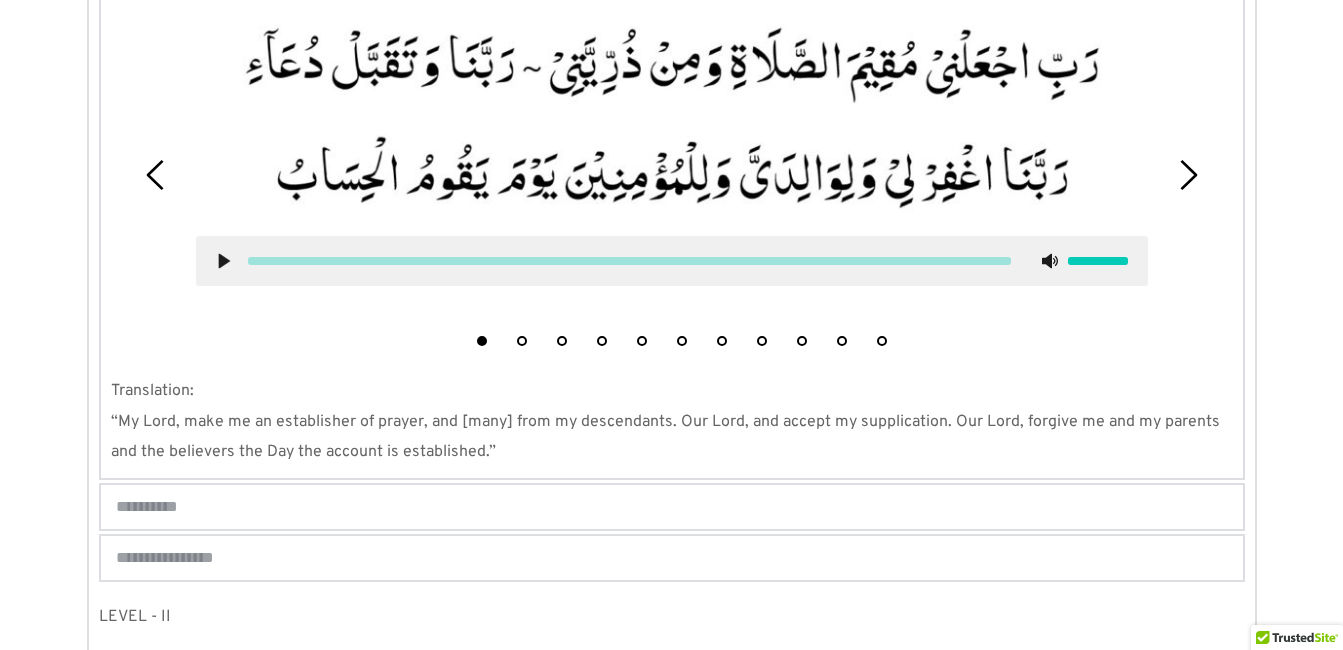 type 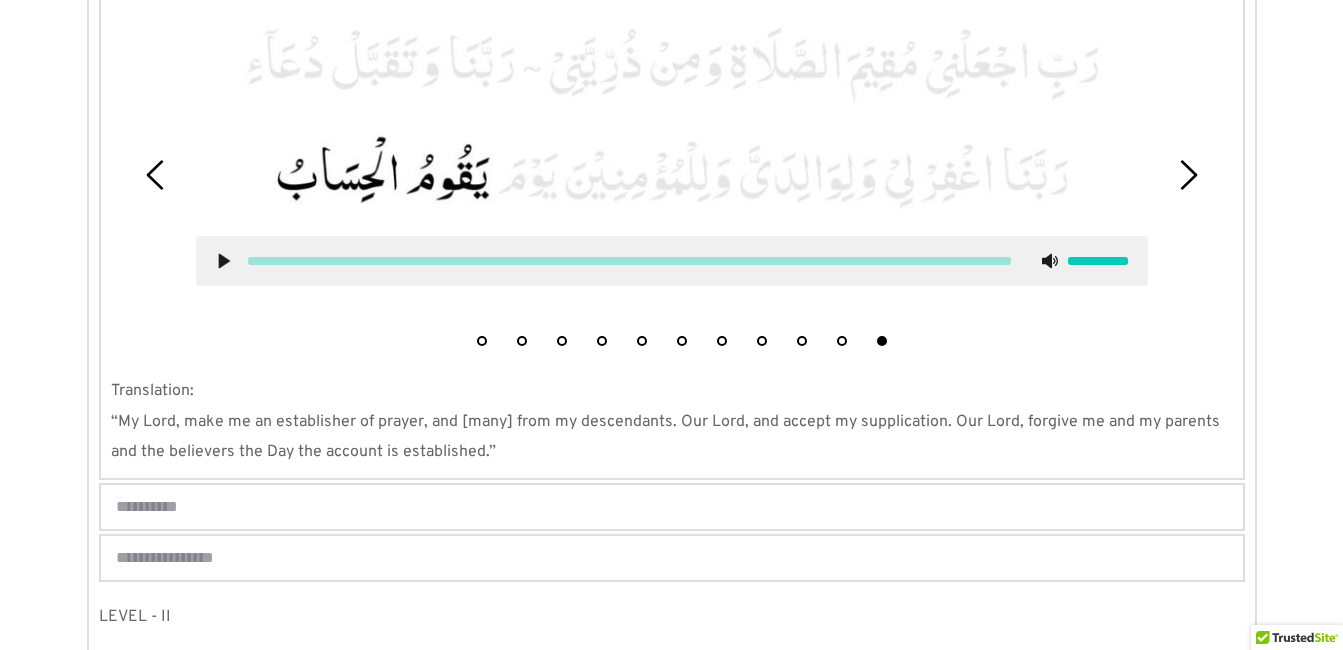 scroll, scrollTop: 1853, scrollLeft: 0, axis: vertical 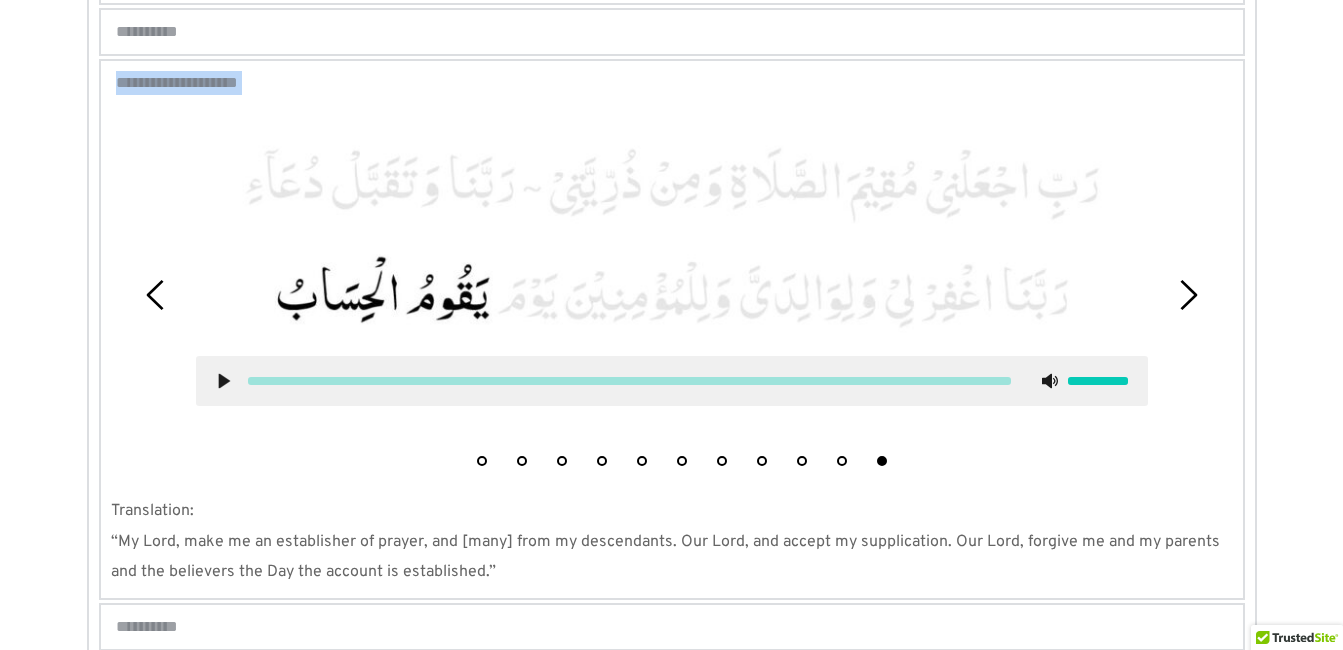 click on "**********" at bounding box center (672, 32) 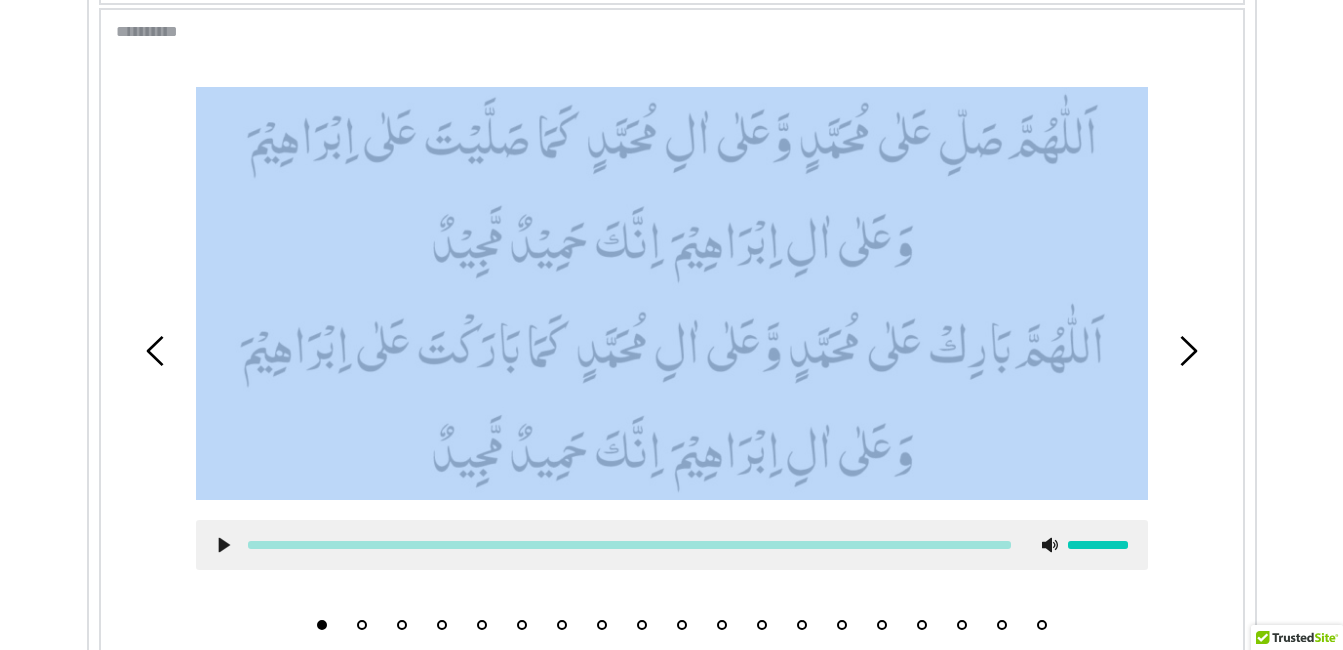 drag, startPoint x: 231, startPoint y: 49, endPoint x: 189, endPoint y: 45, distance: 42.190044 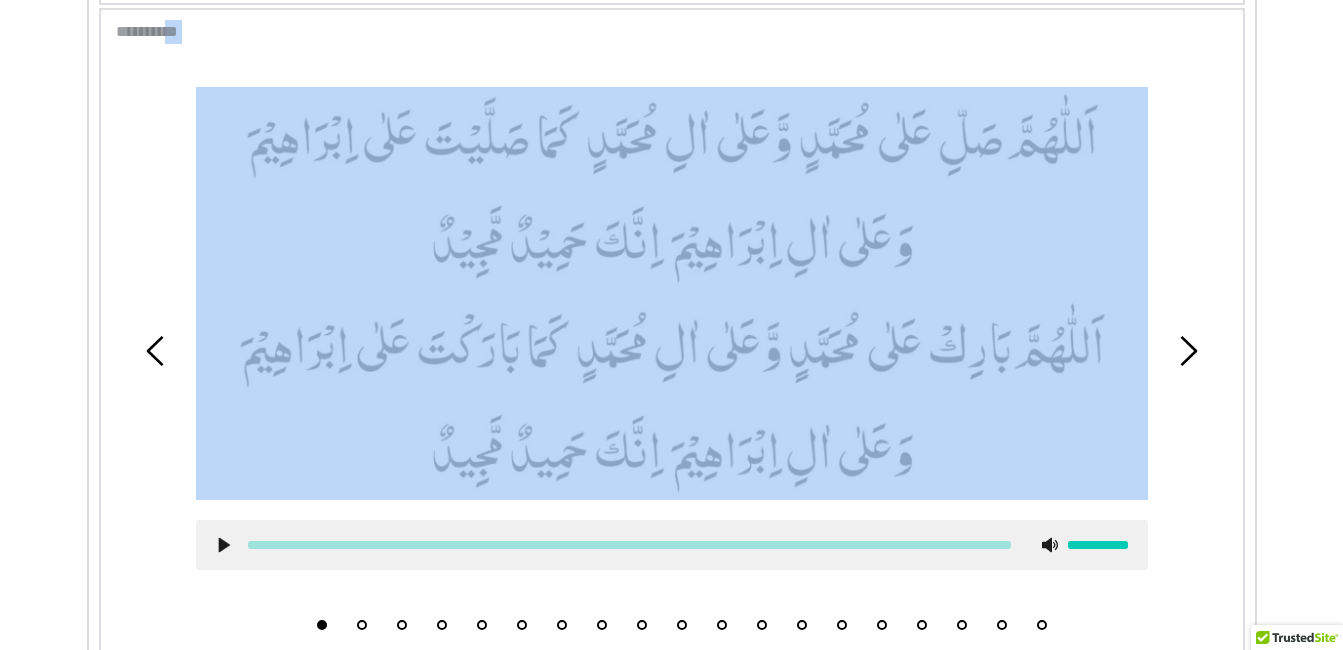 click on "**********" at bounding box center (672, 32) 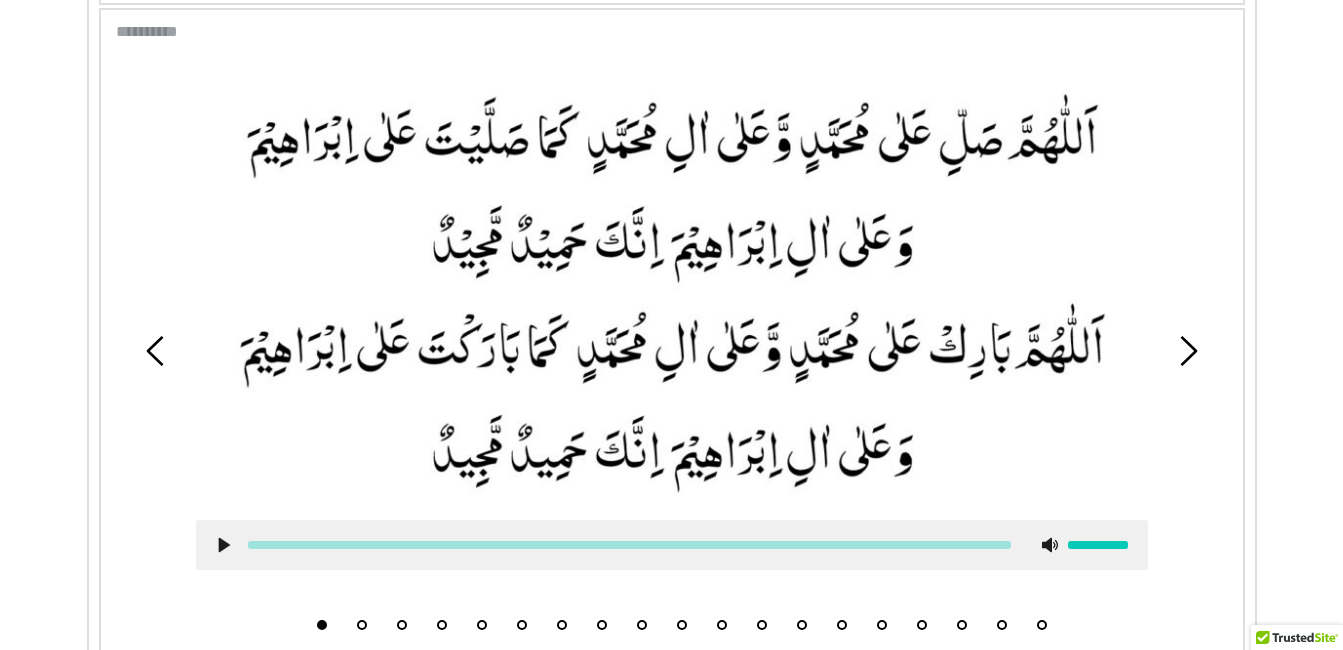 click on "1 2 3 4 5 6 7 8 9 10 11 12 13 14 15 16 17 18 19 Translation: O Allah! Send Your special mercy on Muhammad SAW and on The family of Muhammad SAW just as you sent Your special mercy on Ibrahim and the family of Ibrahim. Indeed you are Praise-worthy and Majestic. O Allah! Send blessings on Muhammad SAW and on the family of Muhammad SAW just as you sent blessings on Ibrahim and the family of Ibrahim. Indeed you are Praise-worthy and Majestic." at bounding box center (672, 452) 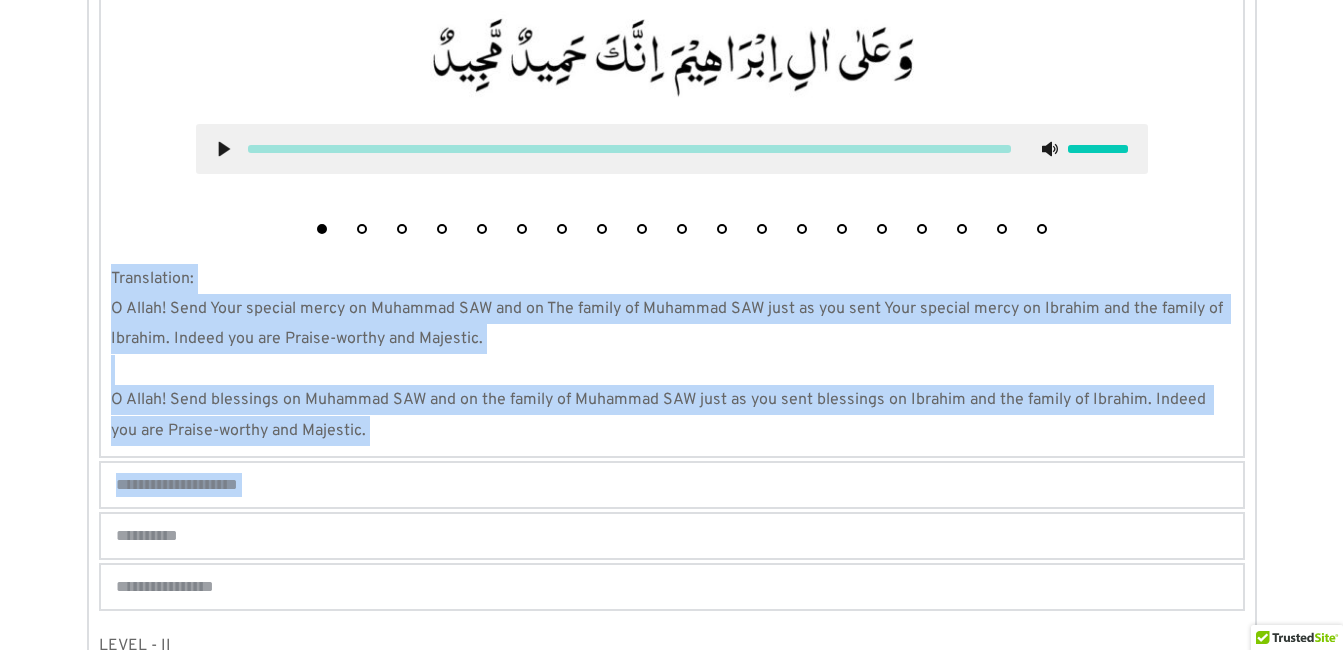 scroll, scrollTop: 2175, scrollLeft: 0, axis: vertical 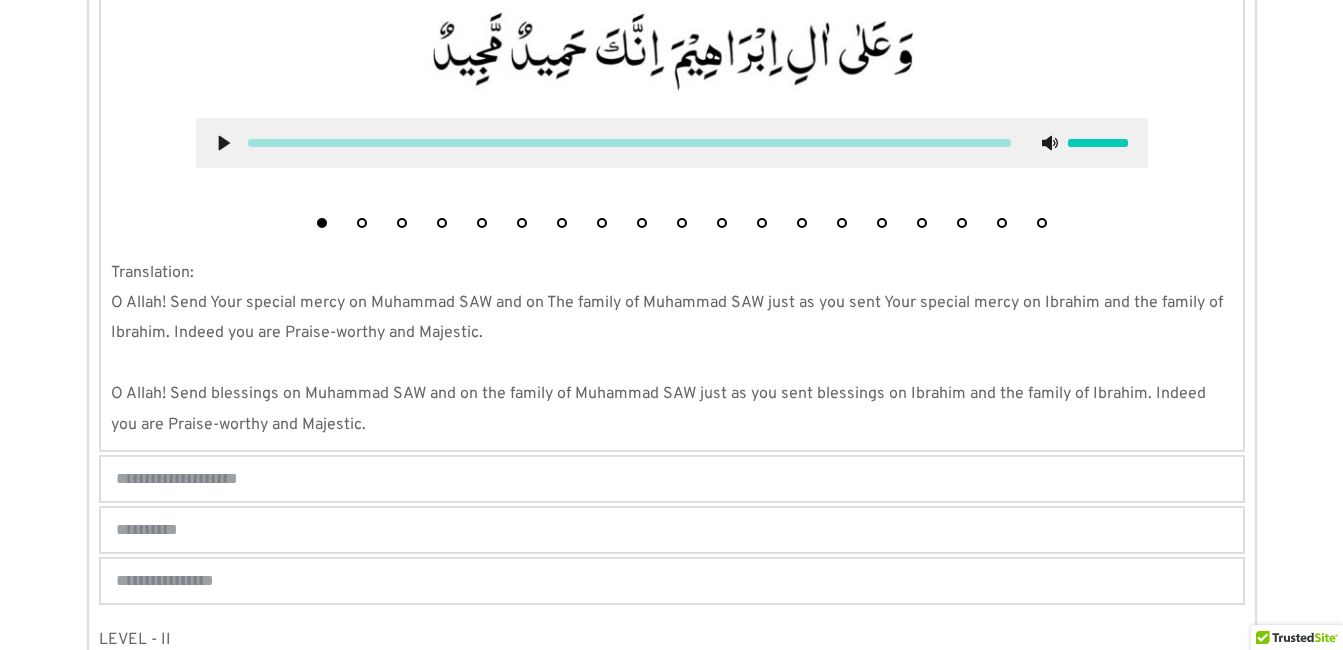 click on "**********" at bounding box center [672, 479] 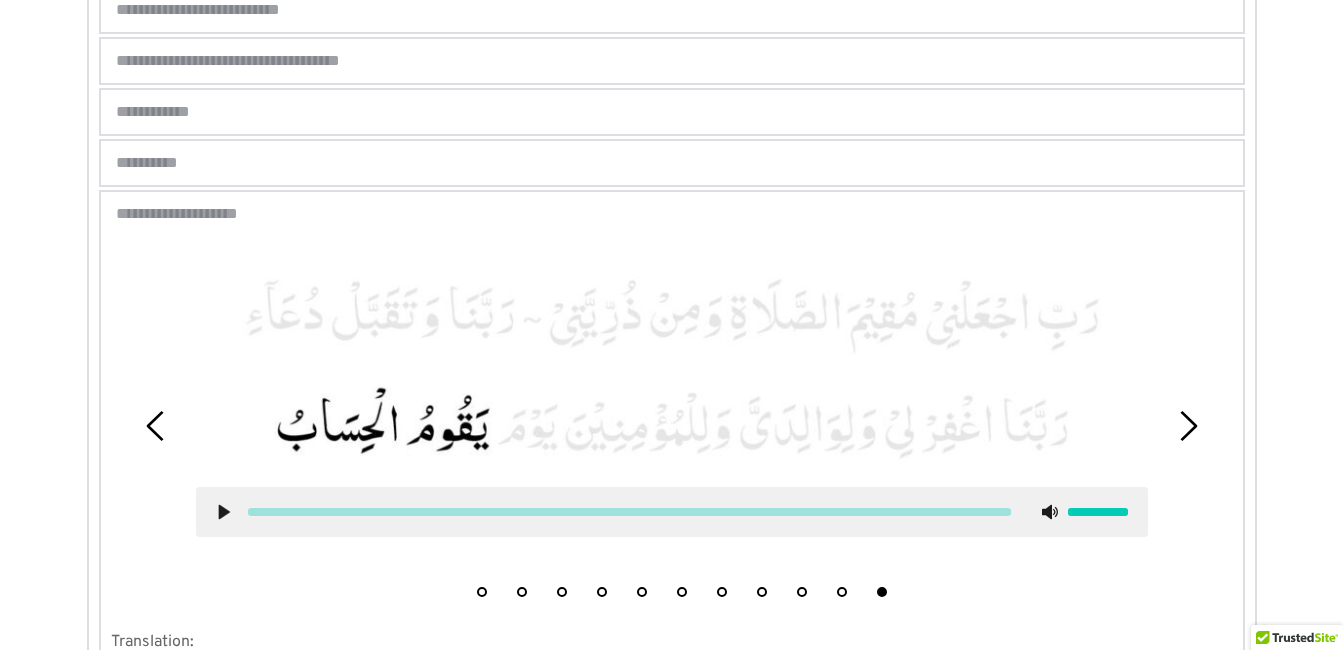 scroll, scrollTop: 1641, scrollLeft: 0, axis: vertical 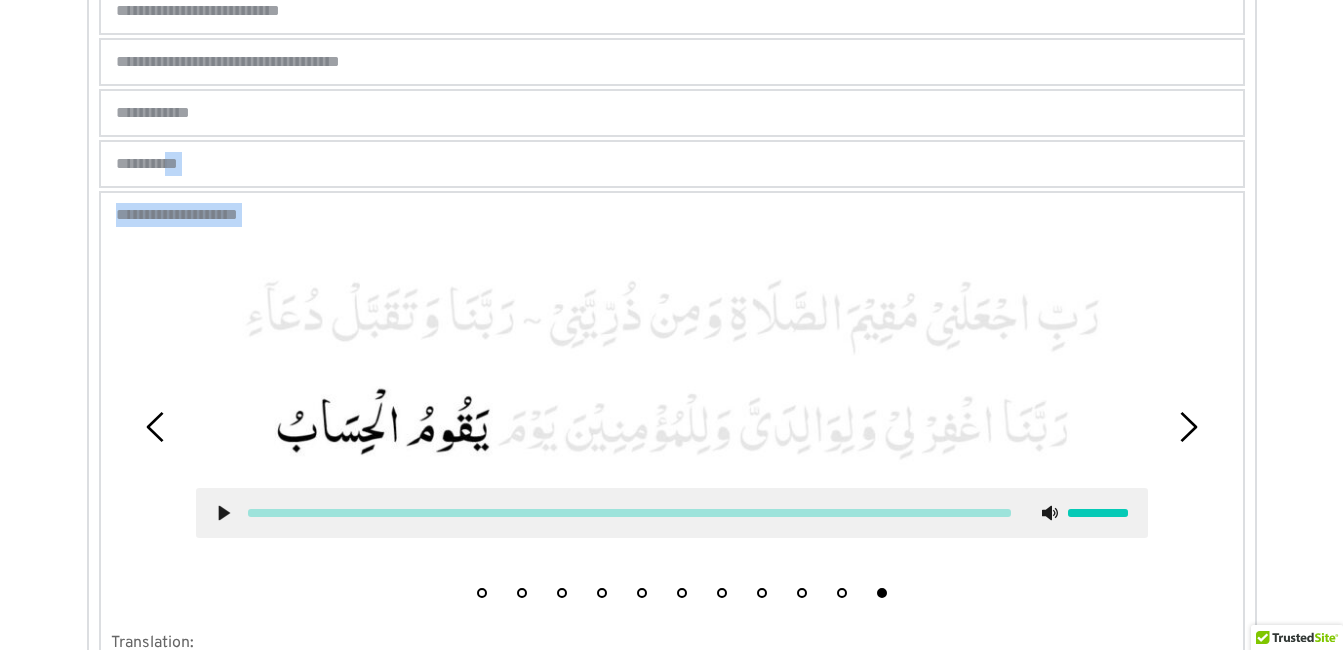 click on "**********" at bounding box center [165, 164] 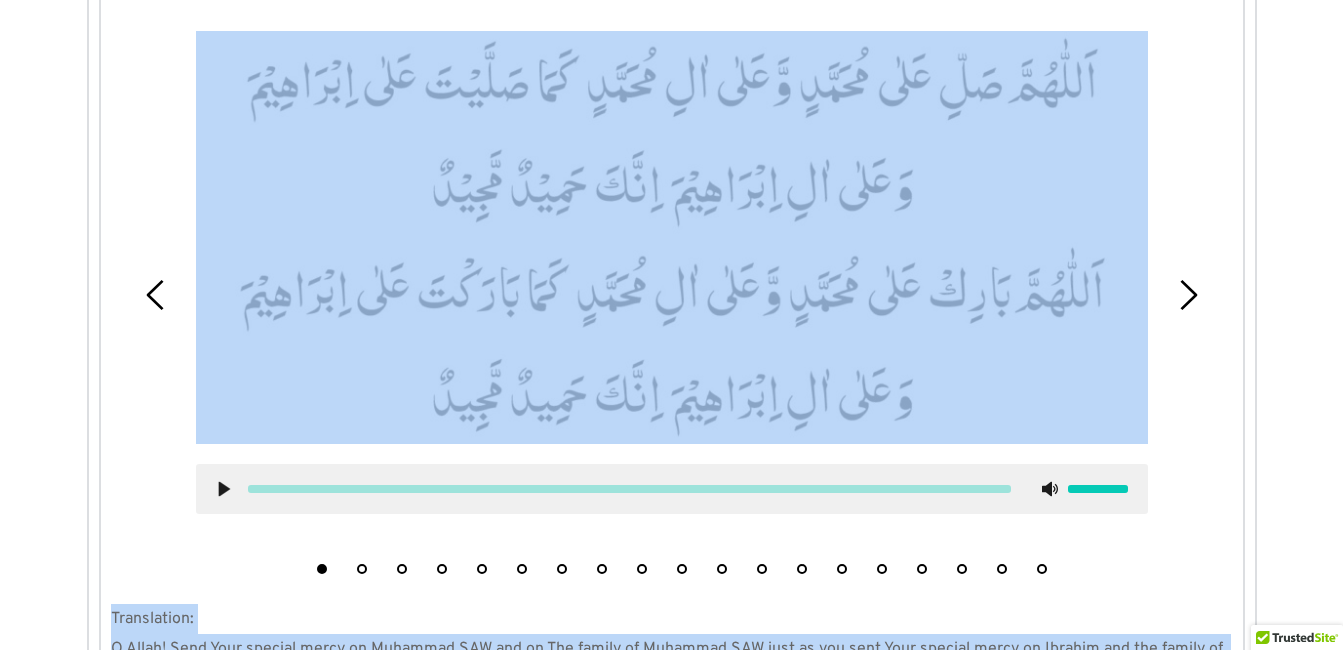 scroll, scrollTop: 2564, scrollLeft: 0, axis: vertical 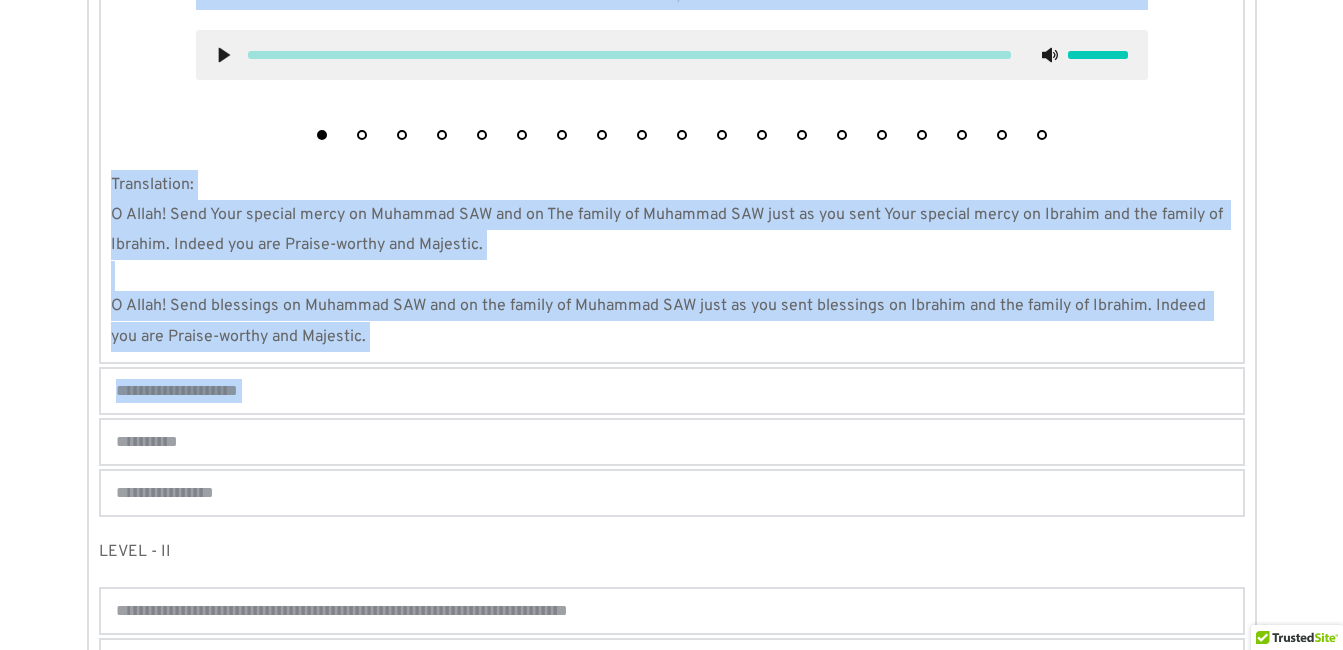 click on "**********" at bounding box center [671, -517] 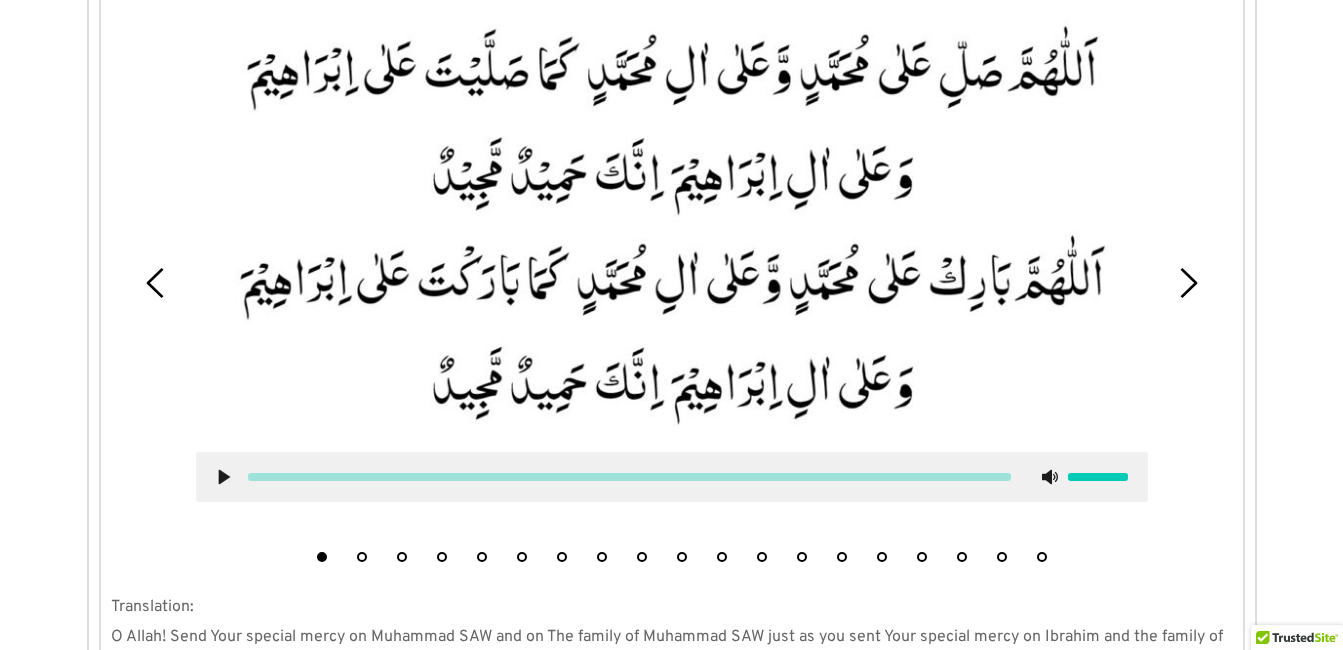 scroll, scrollTop: 1842, scrollLeft: 0, axis: vertical 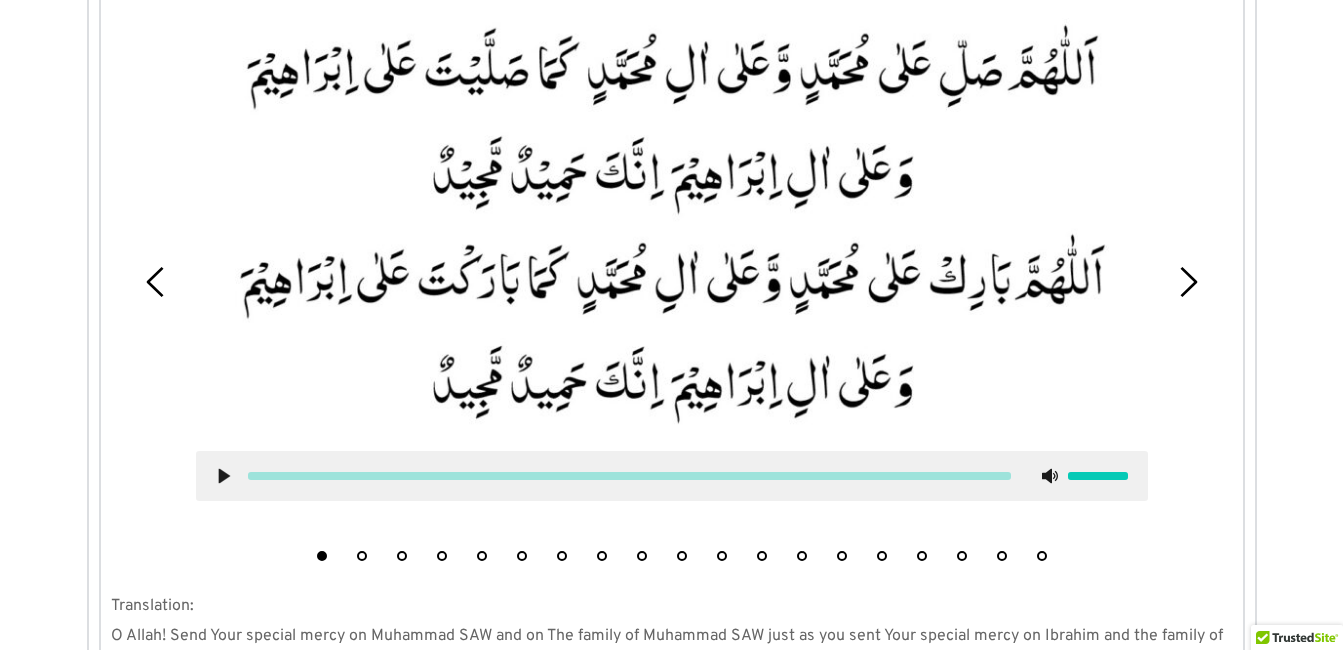 type 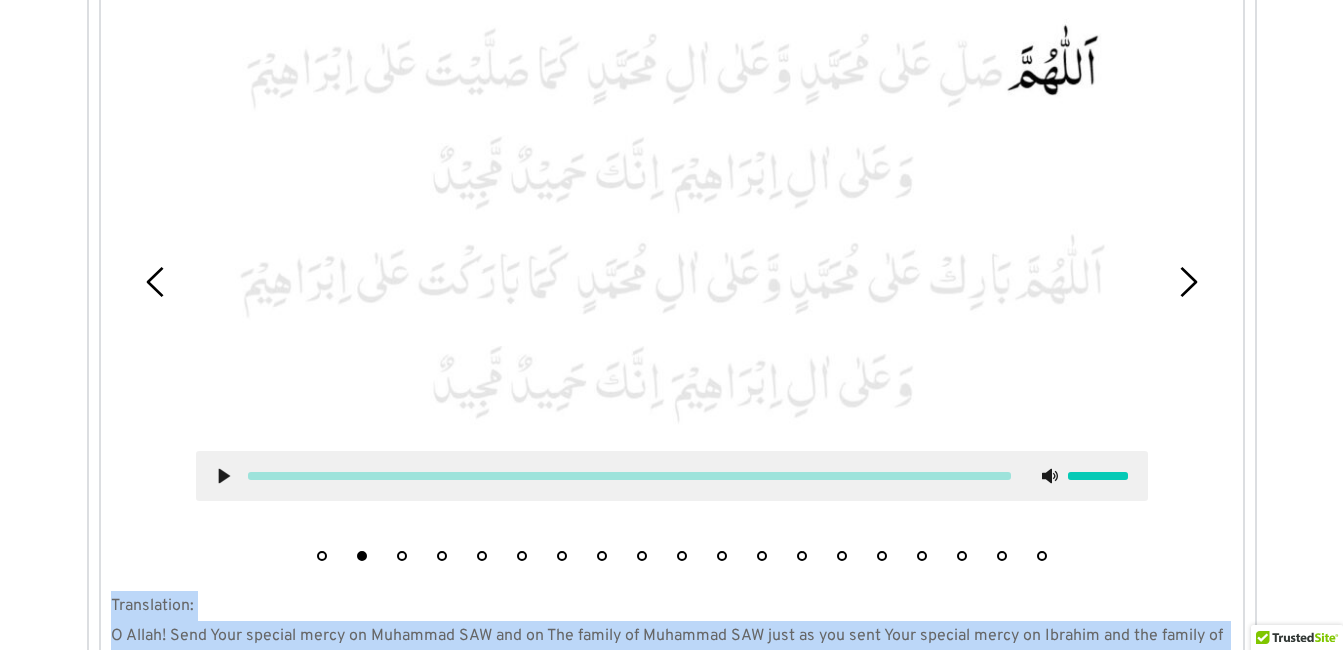 click 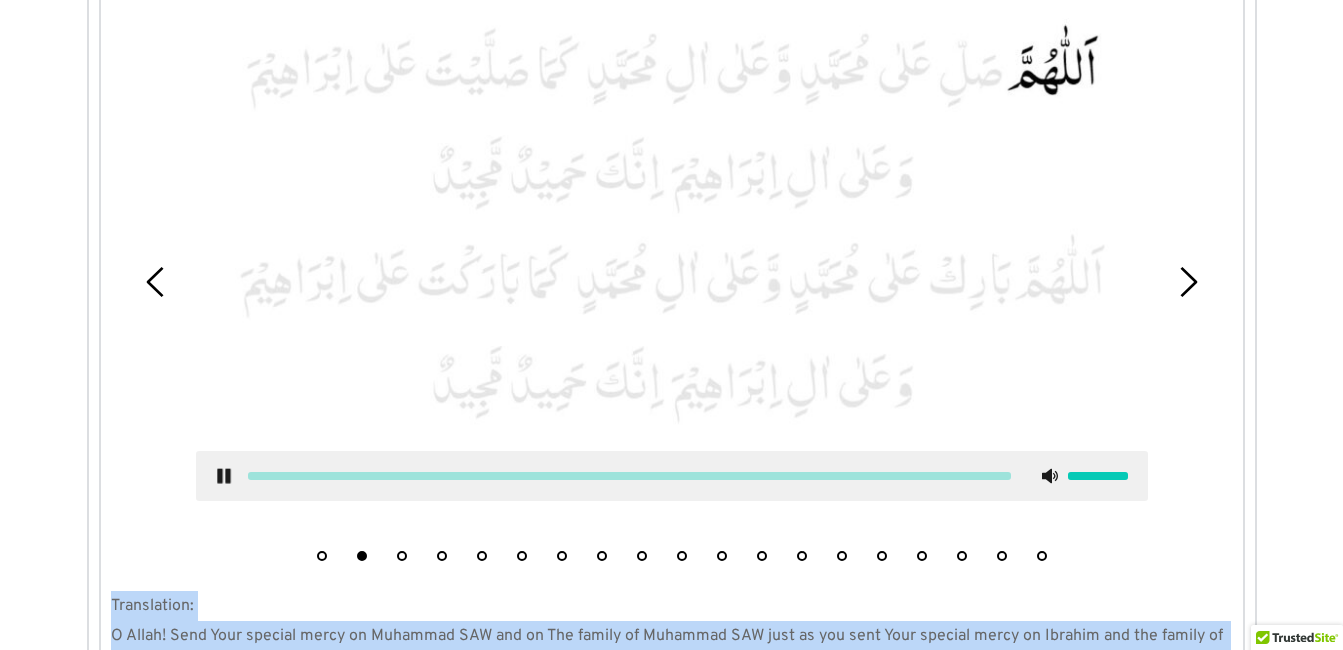 click 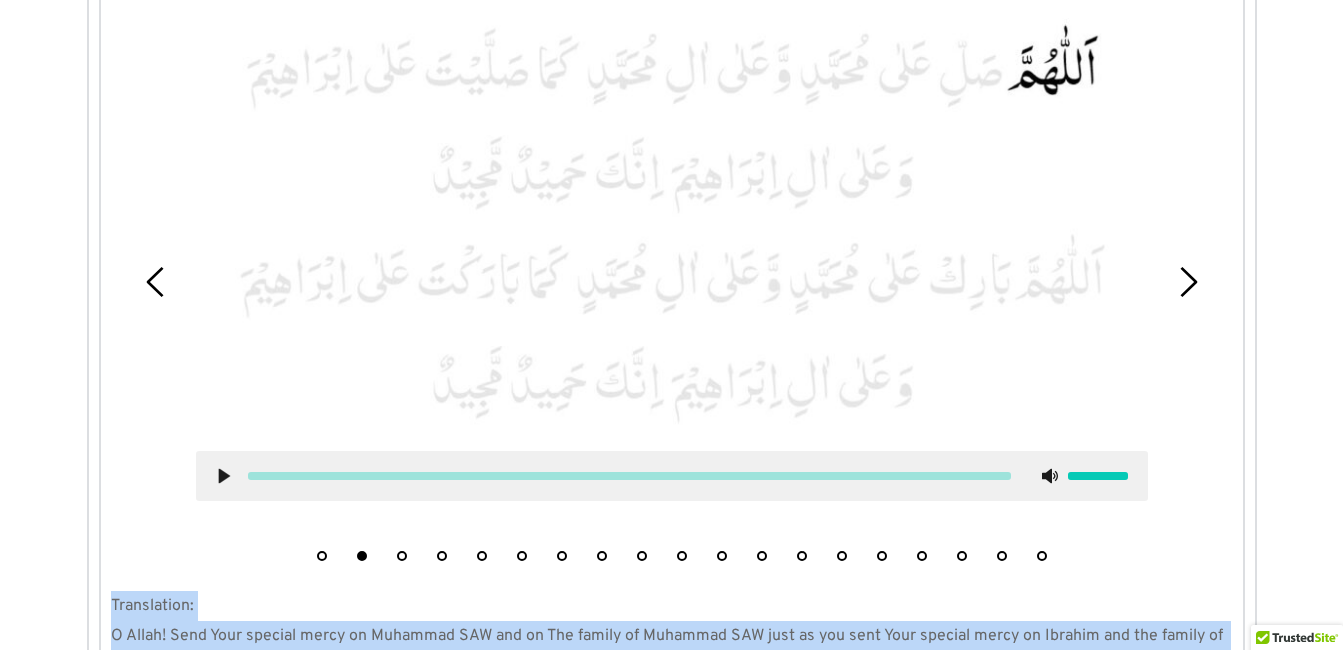 drag, startPoint x: 226, startPoint y: 473, endPoint x: 408, endPoint y: 559, distance: 201.2958 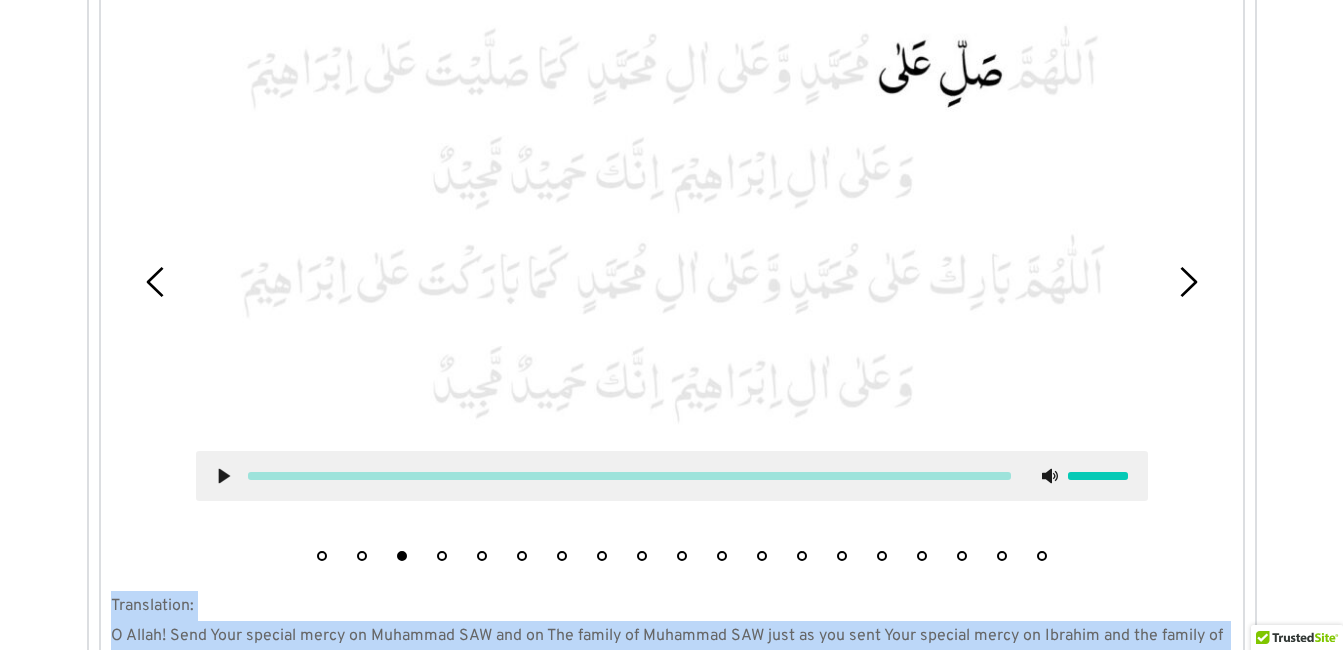 click 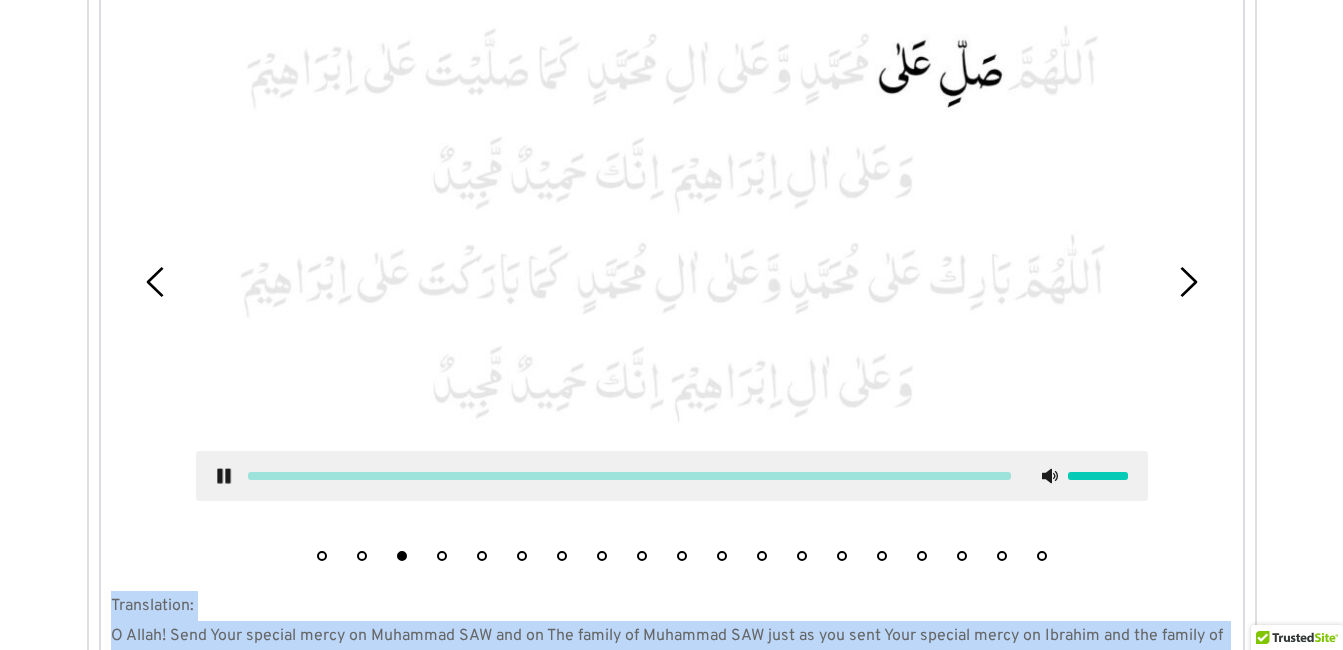 click 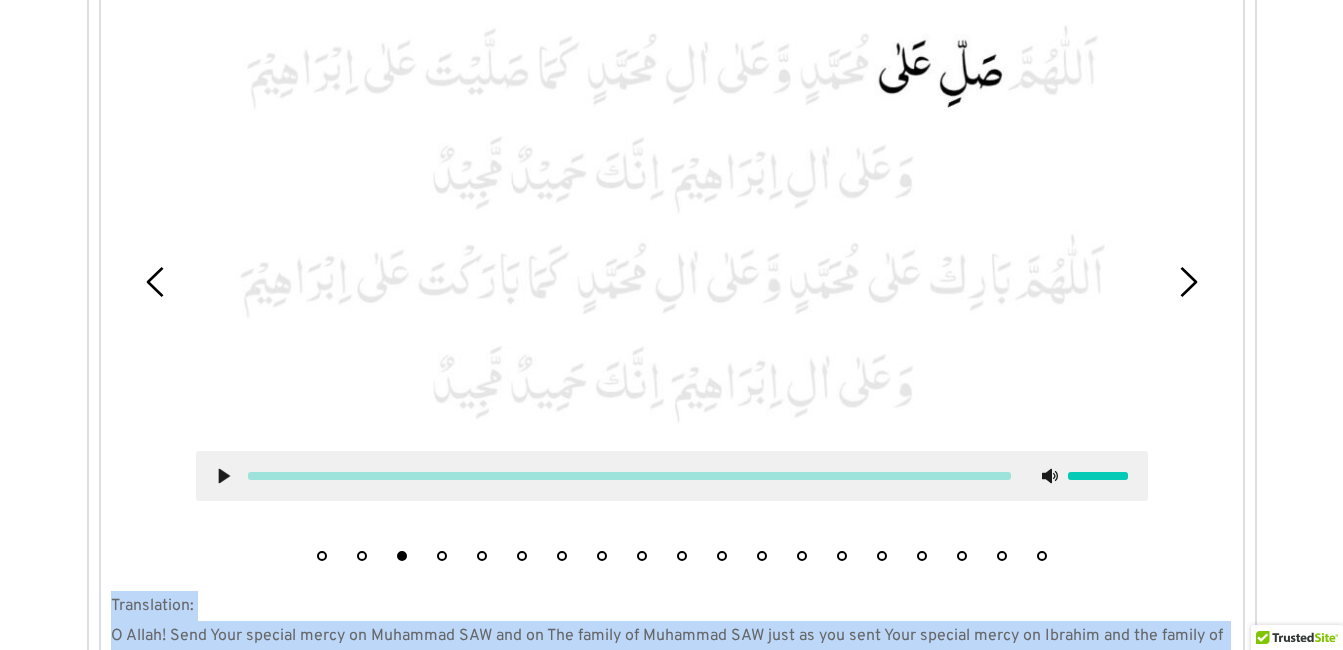 type 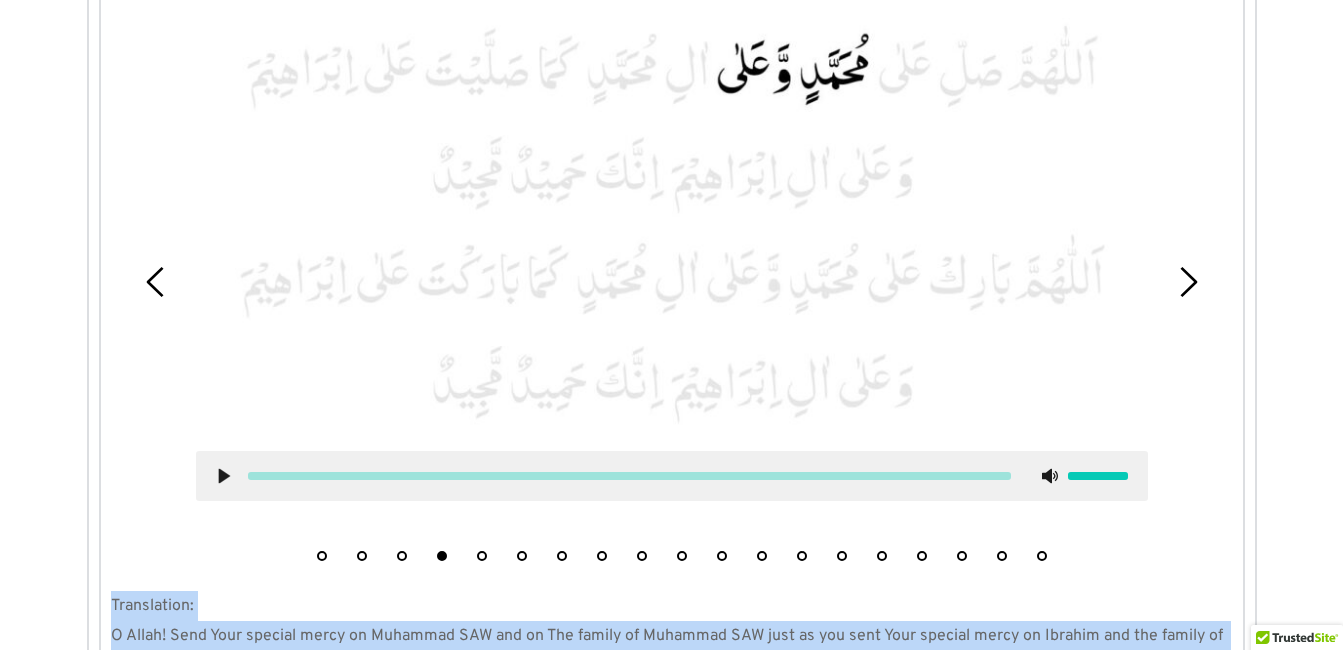 click 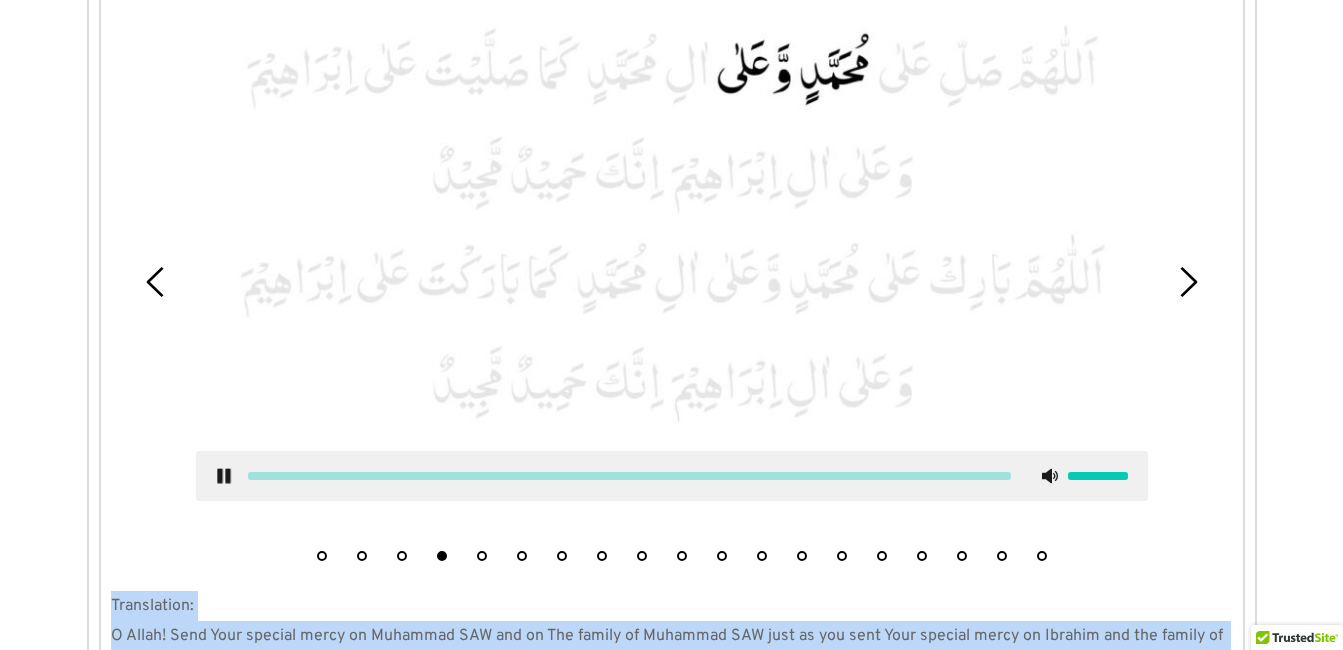 drag, startPoint x: 223, startPoint y: 478, endPoint x: 486, endPoint y: 559, distance: 275.19086 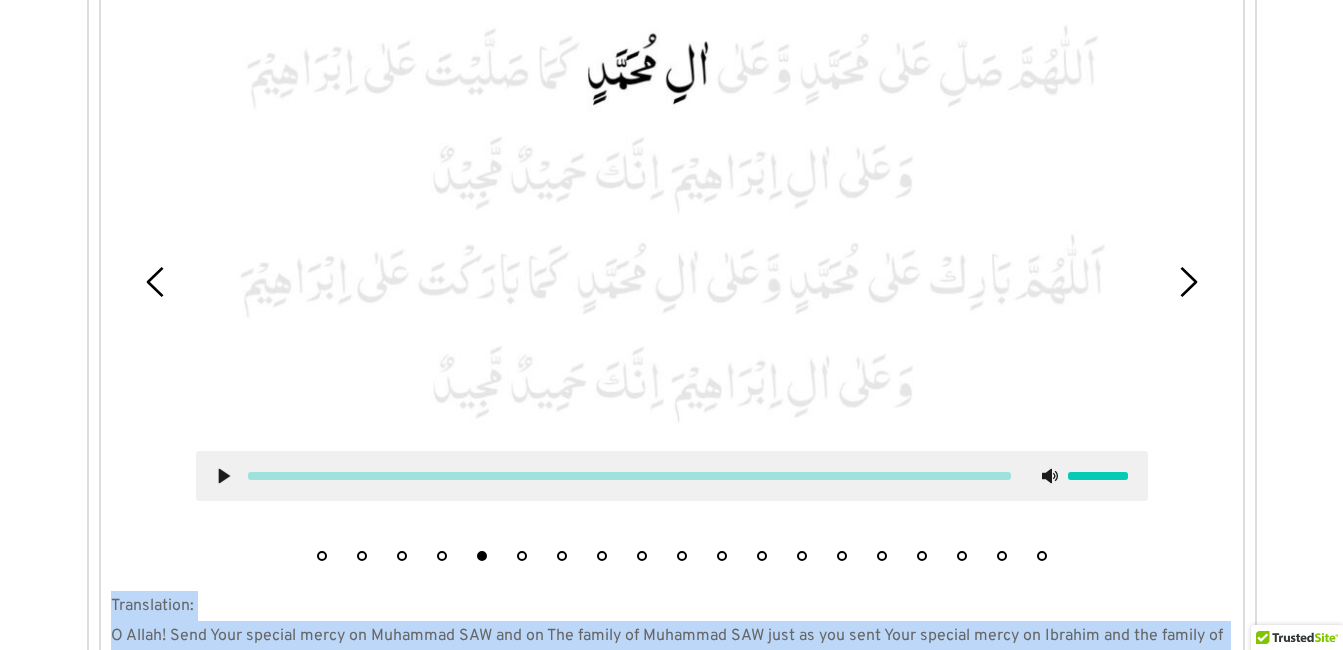 click 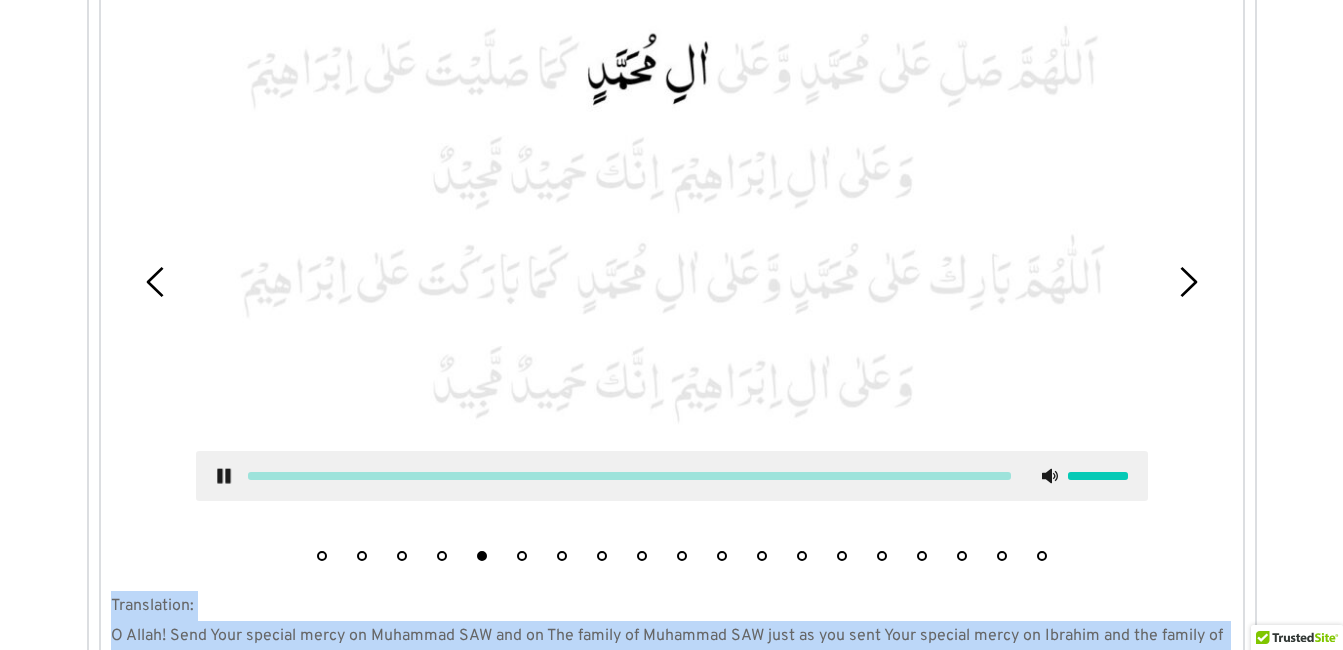 click 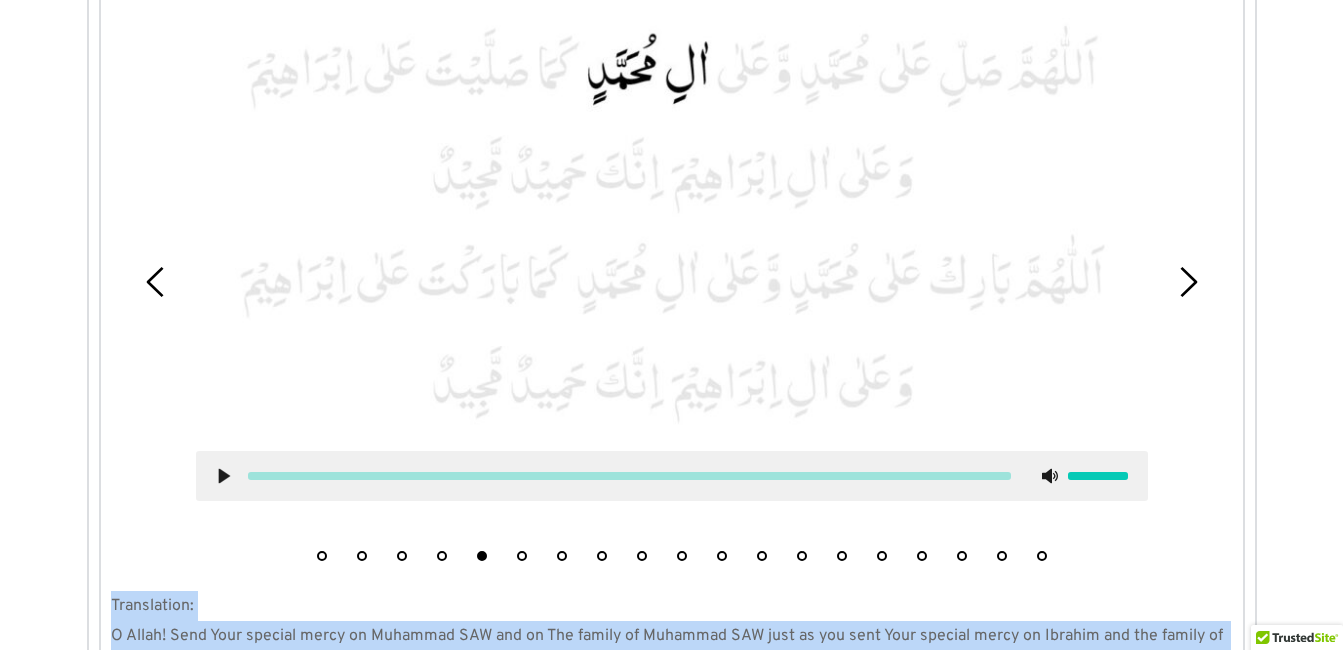 drag, startPoint x: 218, startPoint y: 474, endPoint x: 440, endPoint y: 555, distance: 236.31546 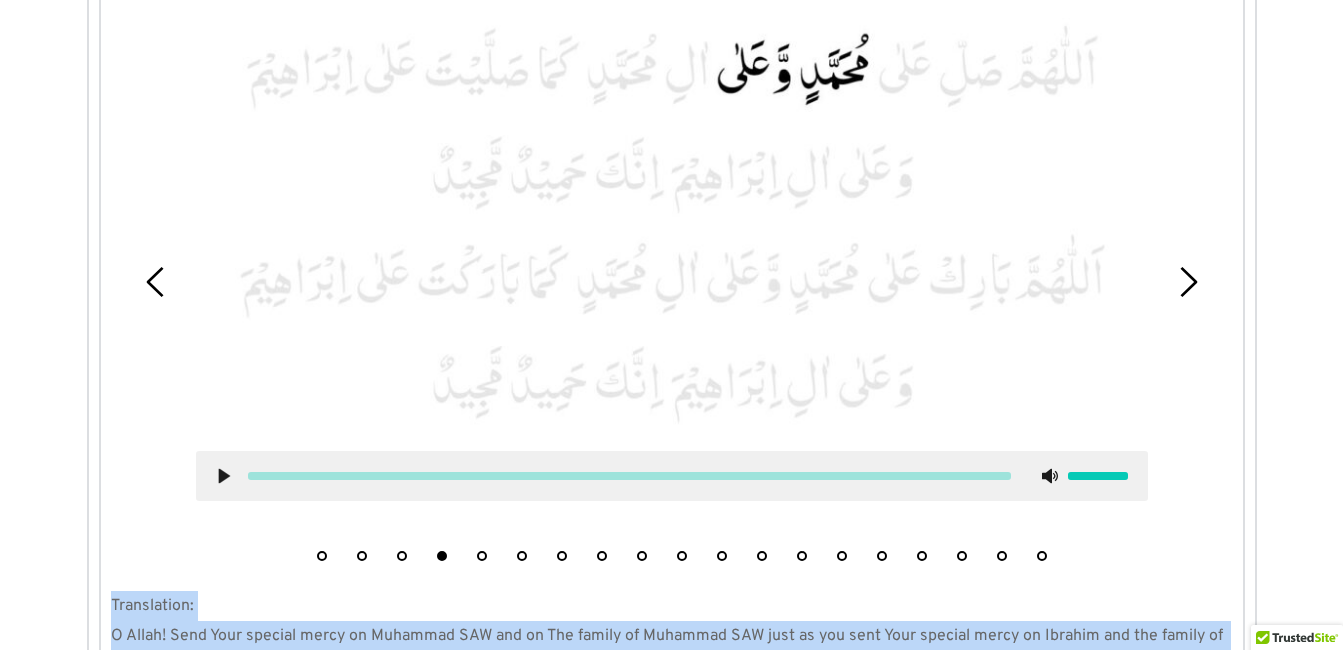 click 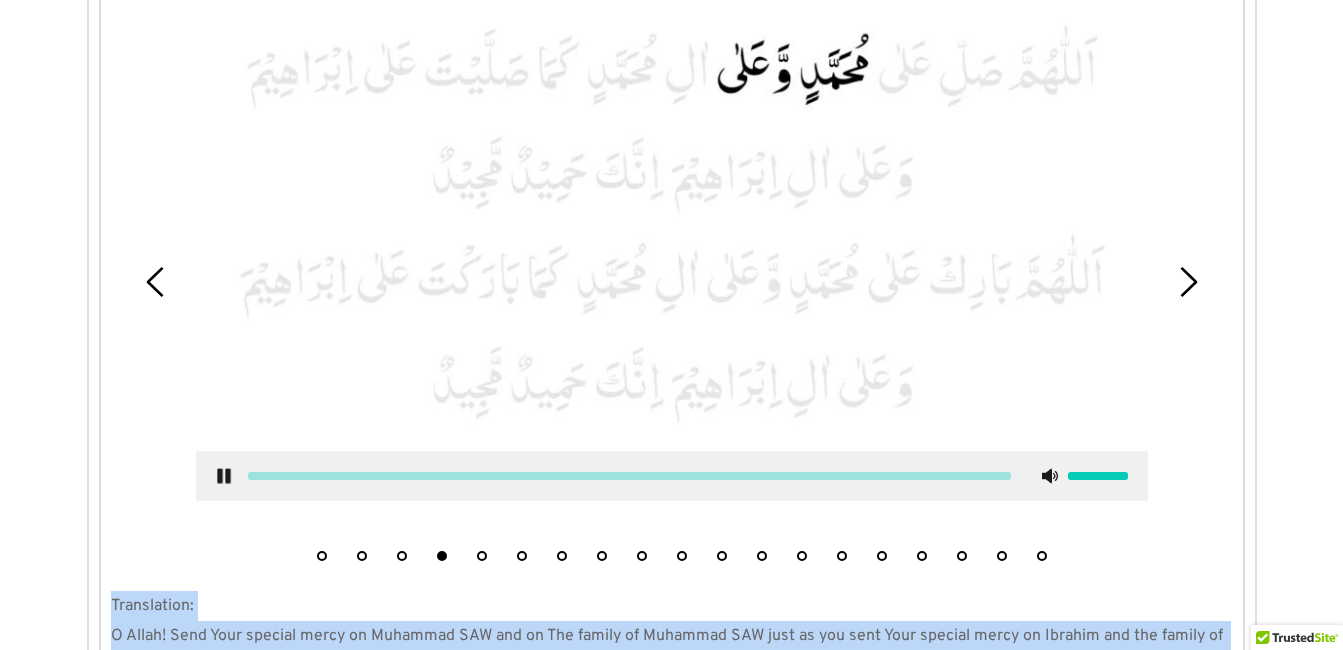 click 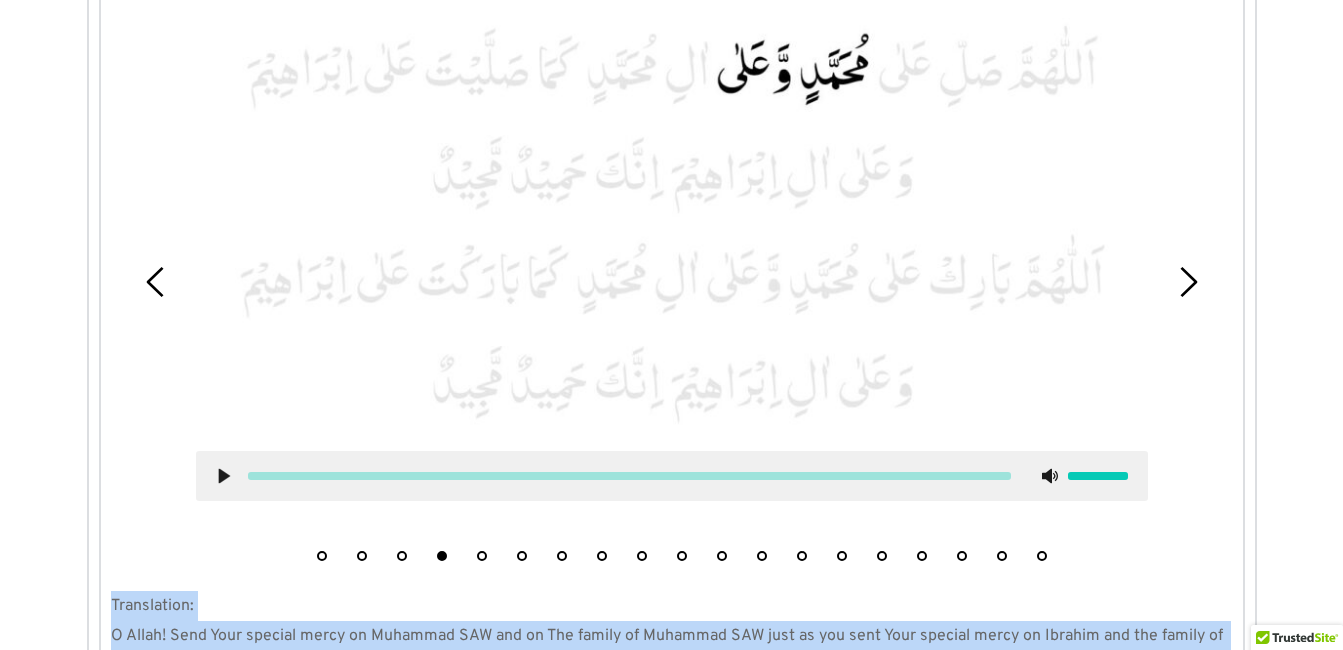 drag, startPoint x: 222, startPoint y: 473, endPoint x: 480, endPoint y: 558, distance: 271.6413 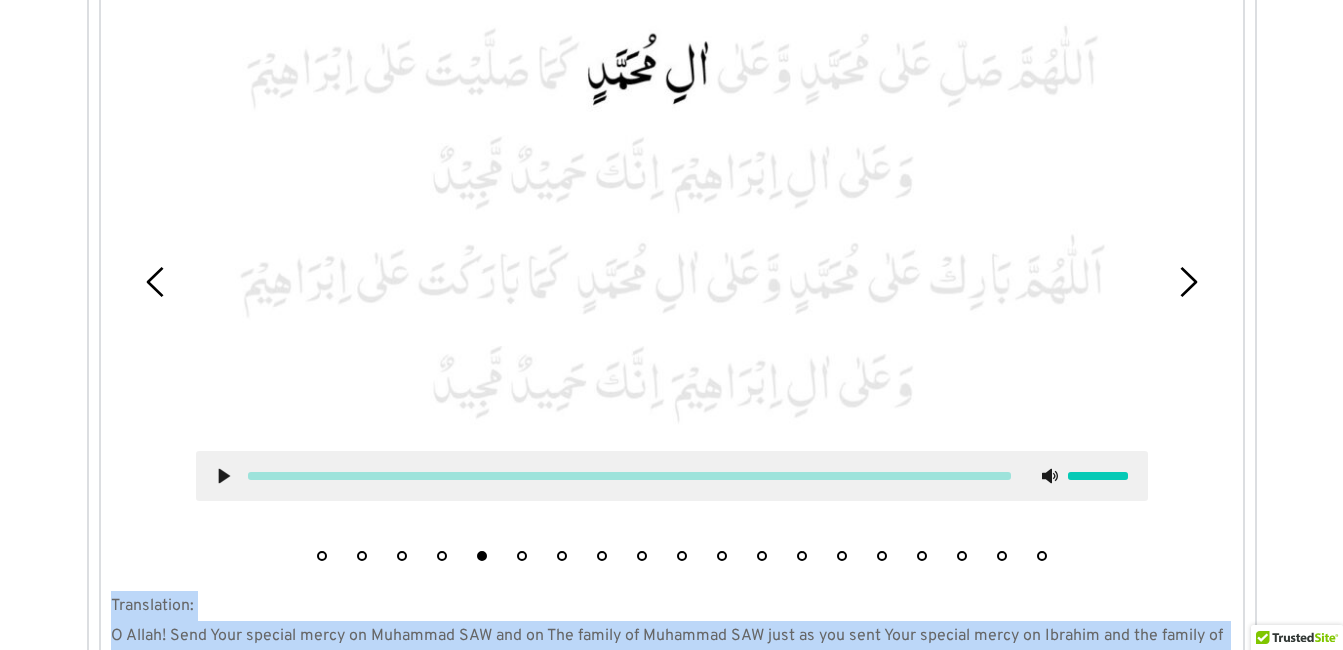 click 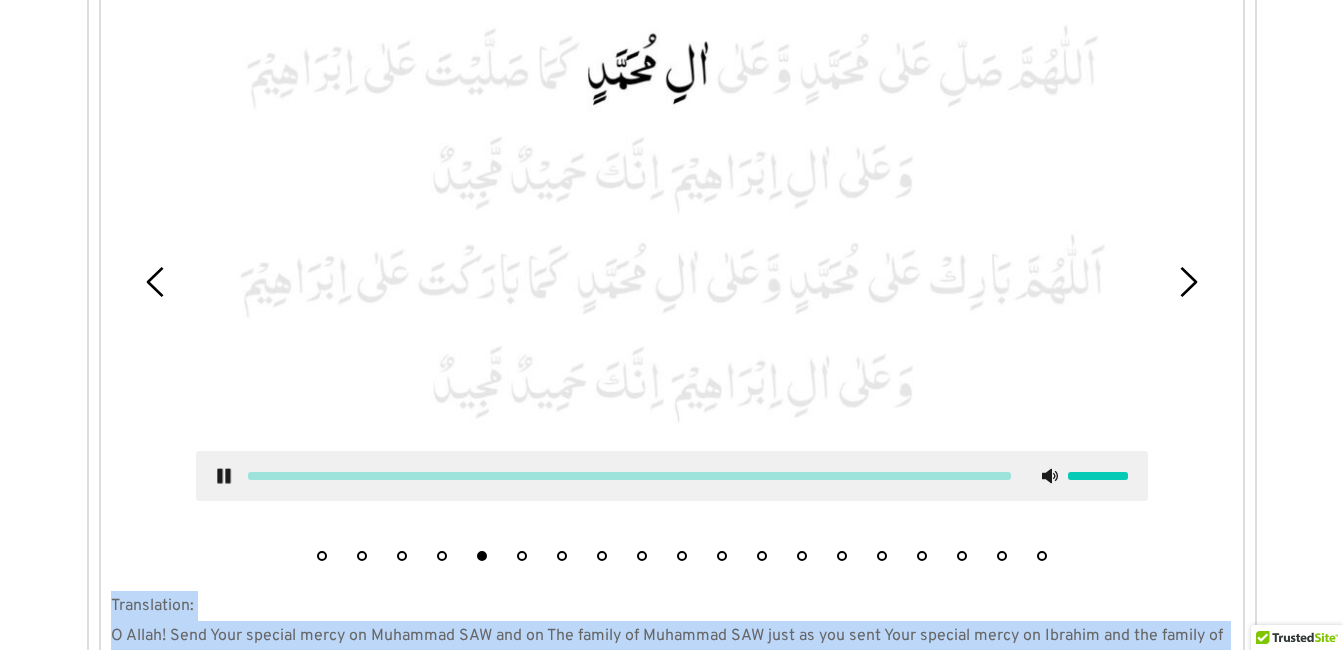 type 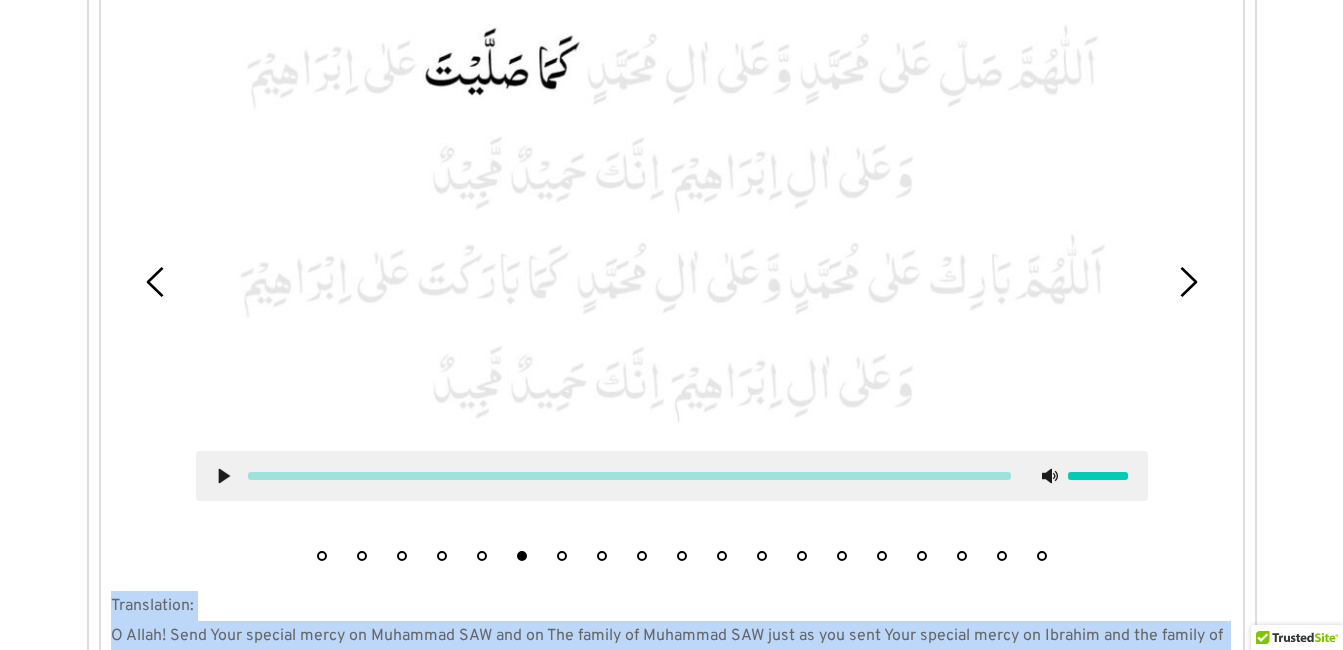 click 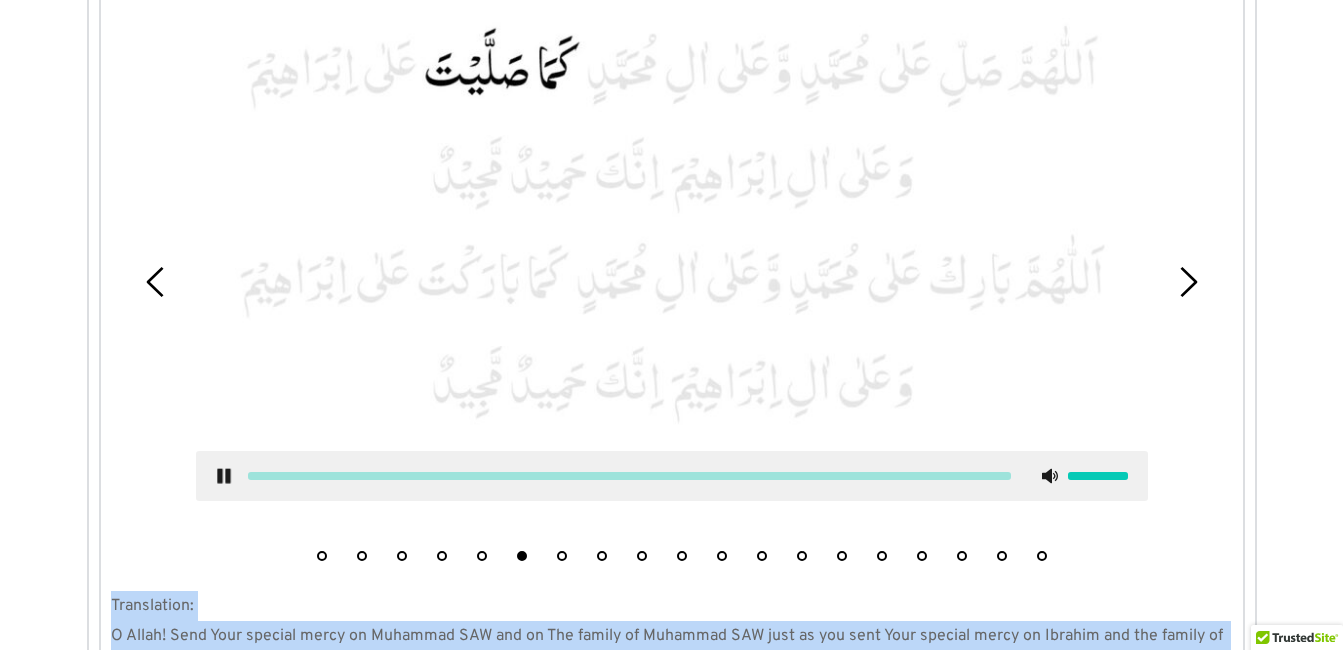 click 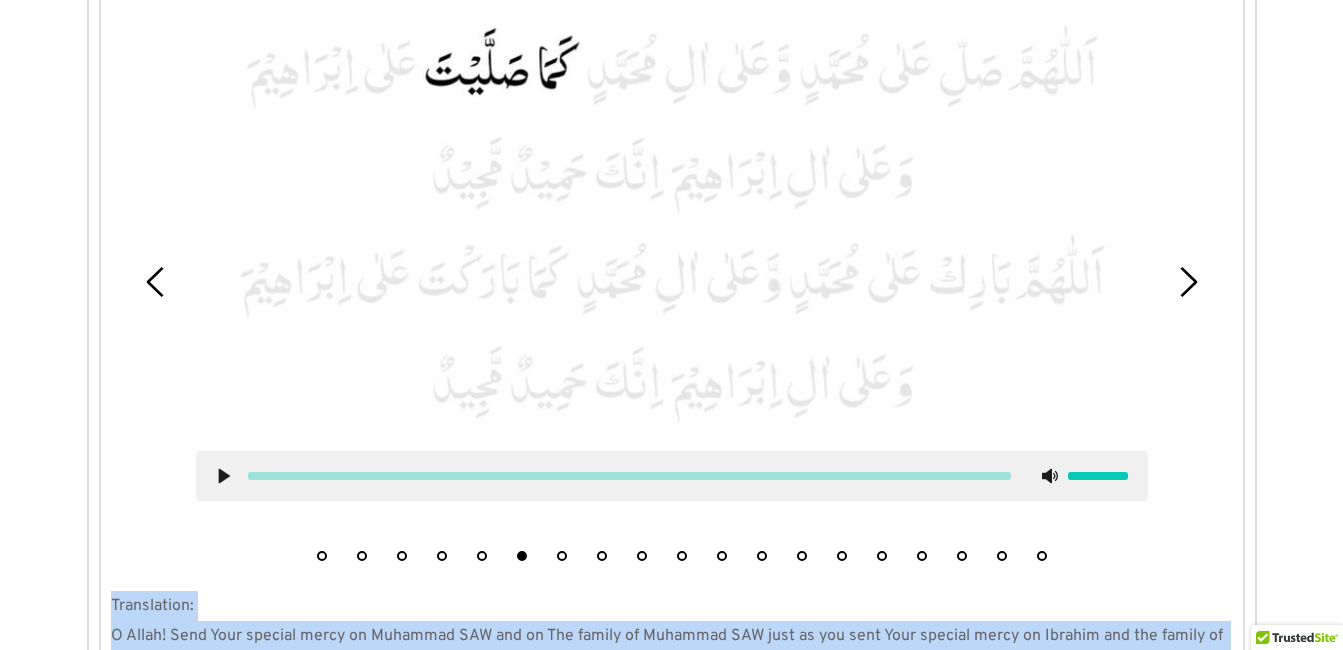 click 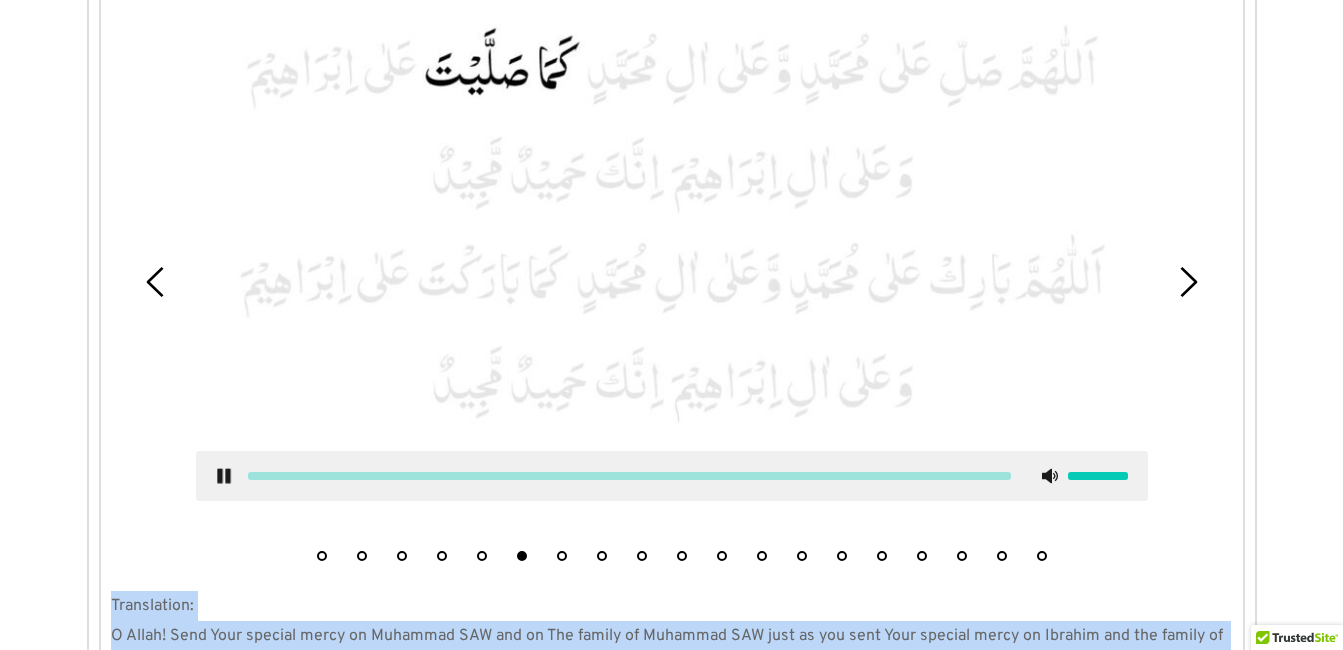 click 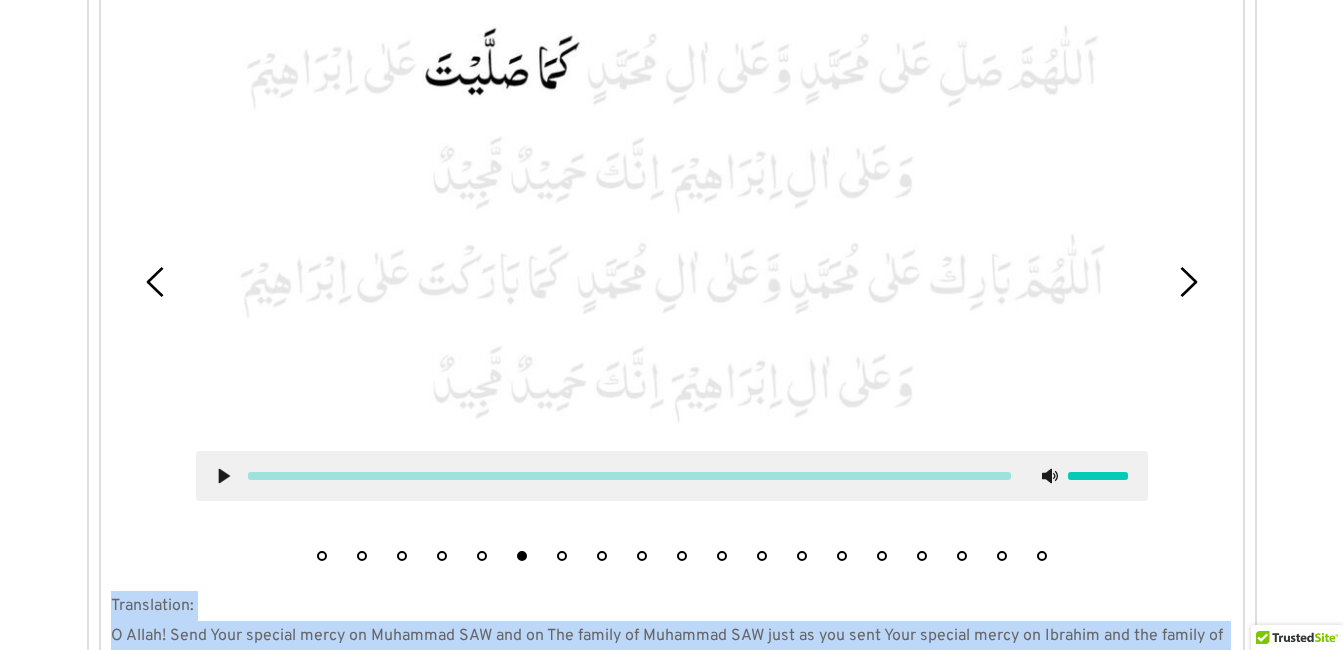 click on "7" at bounding box center [562, 551] 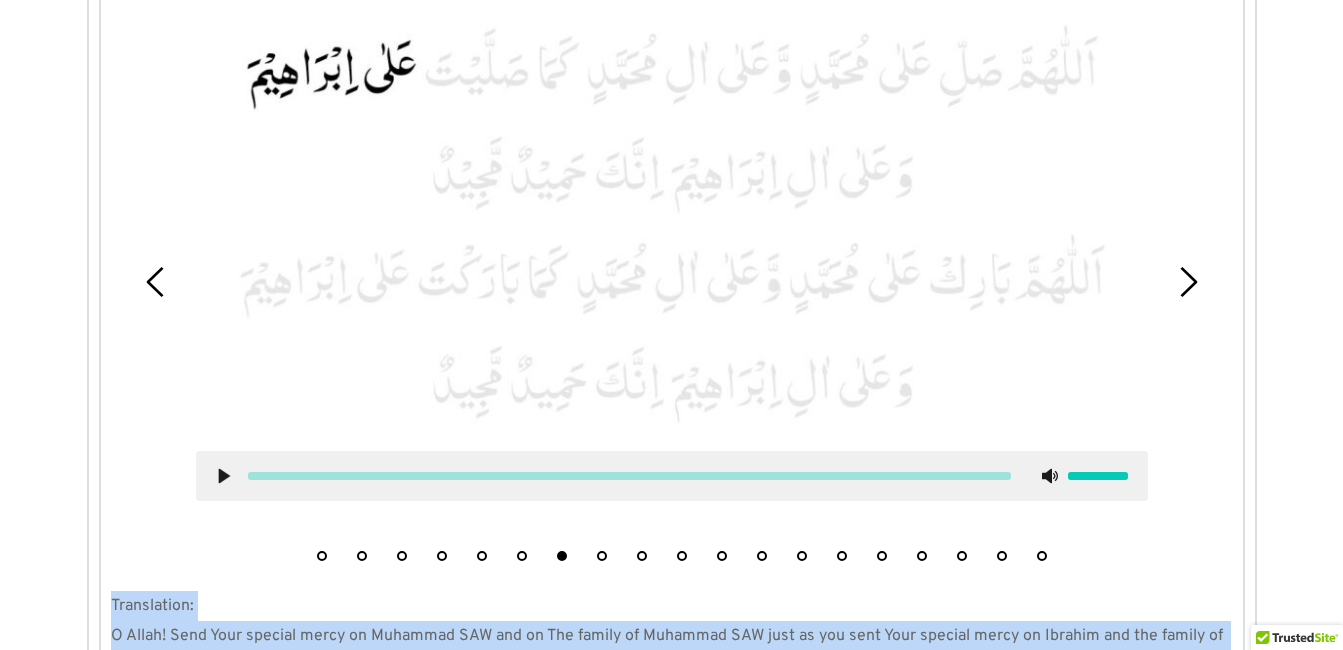 click 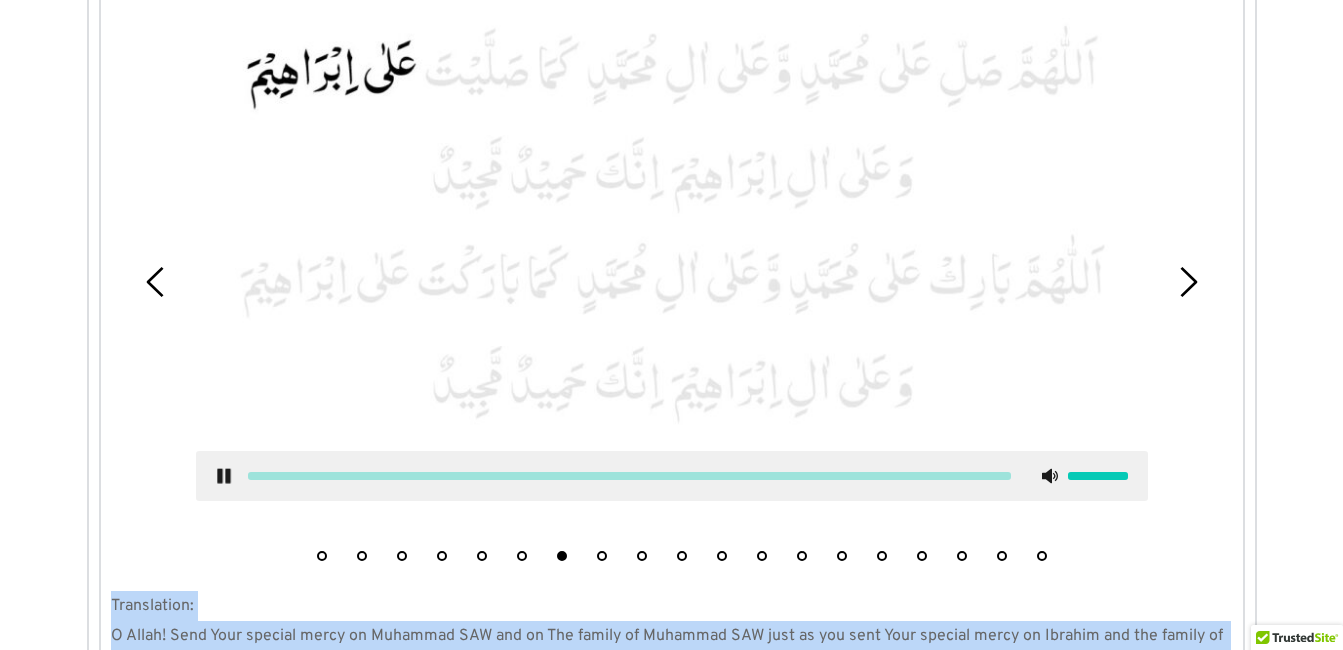 click 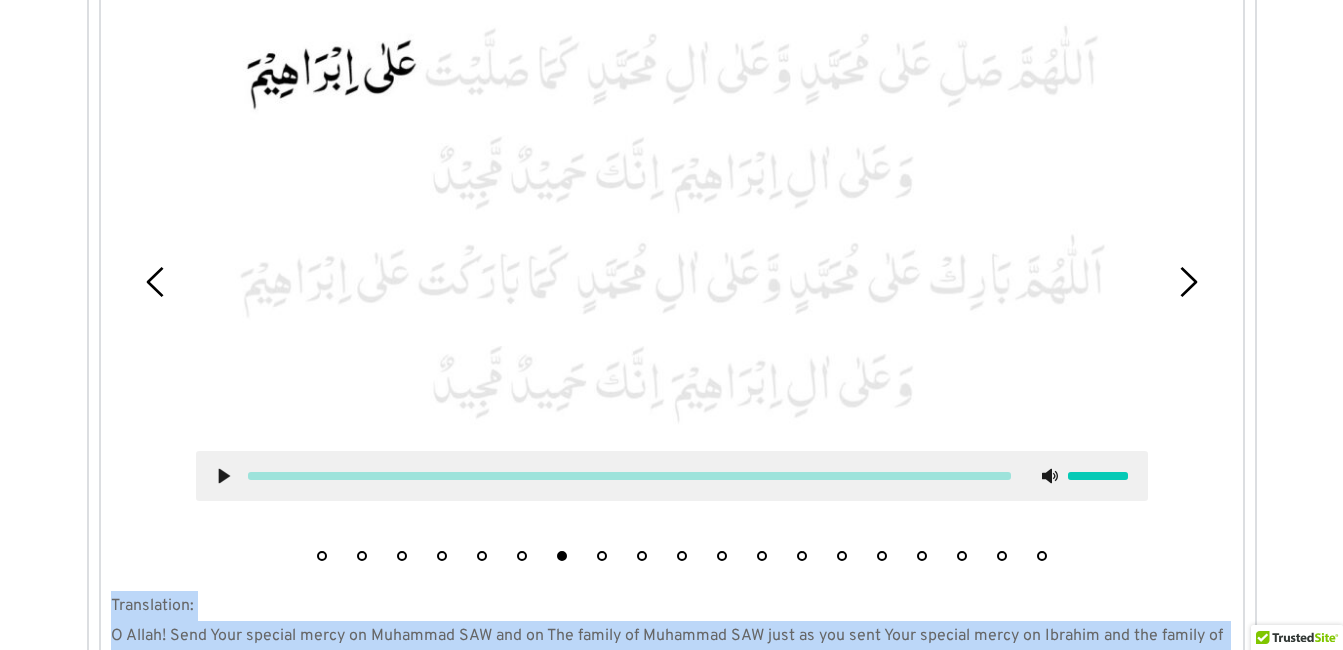 click 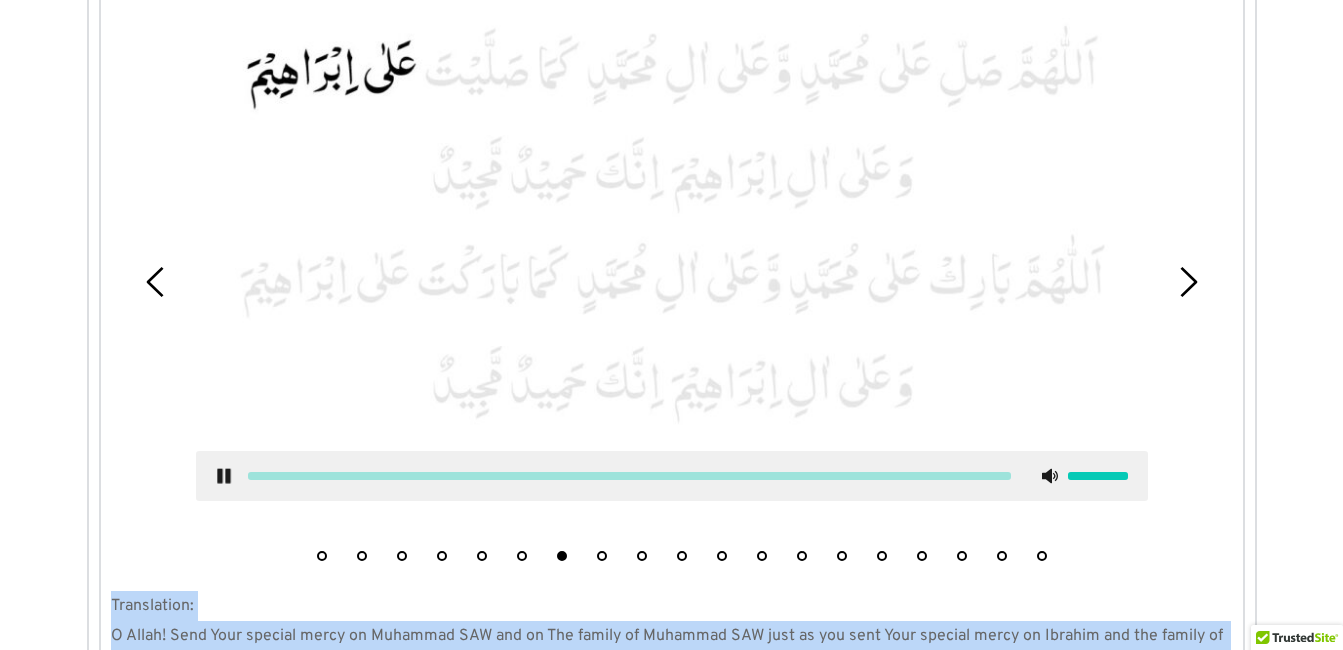 click 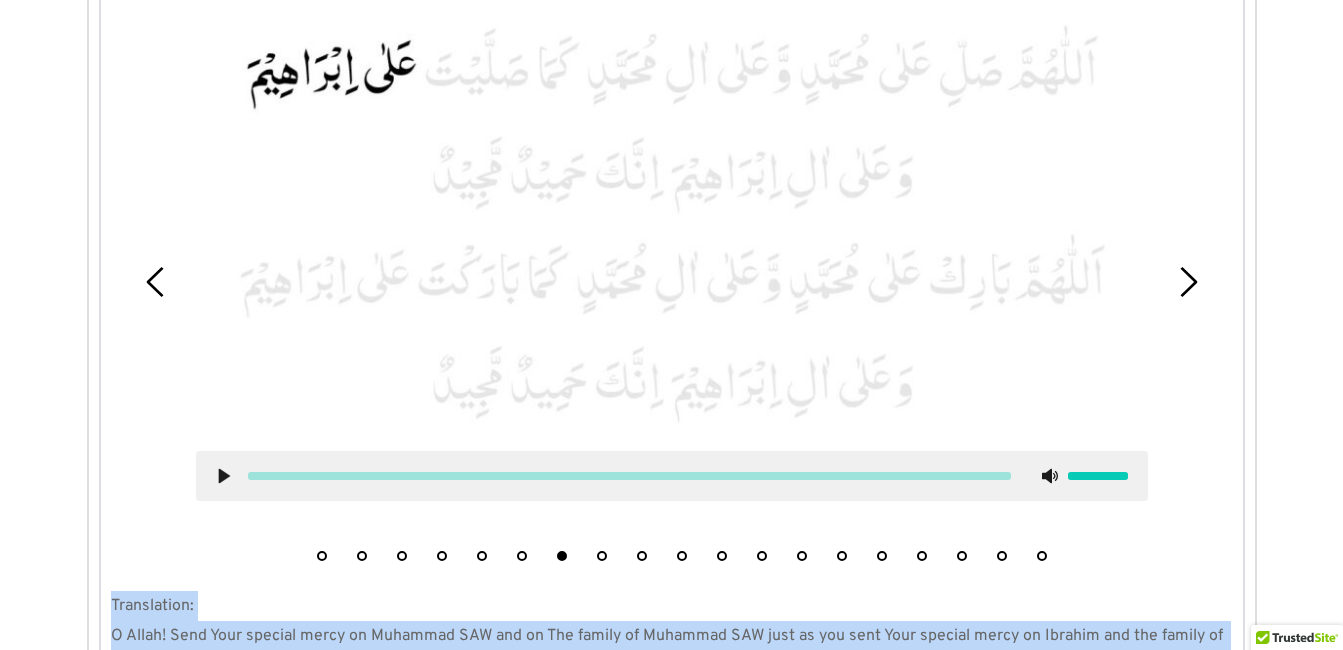 type 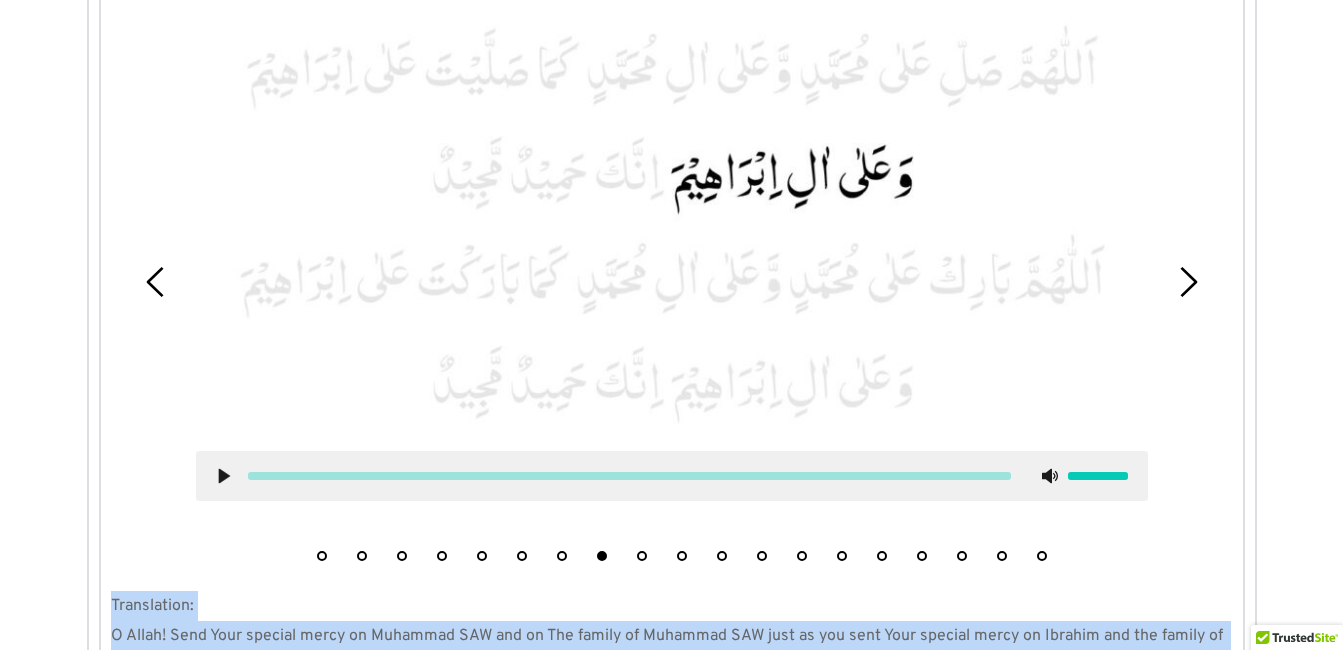 click 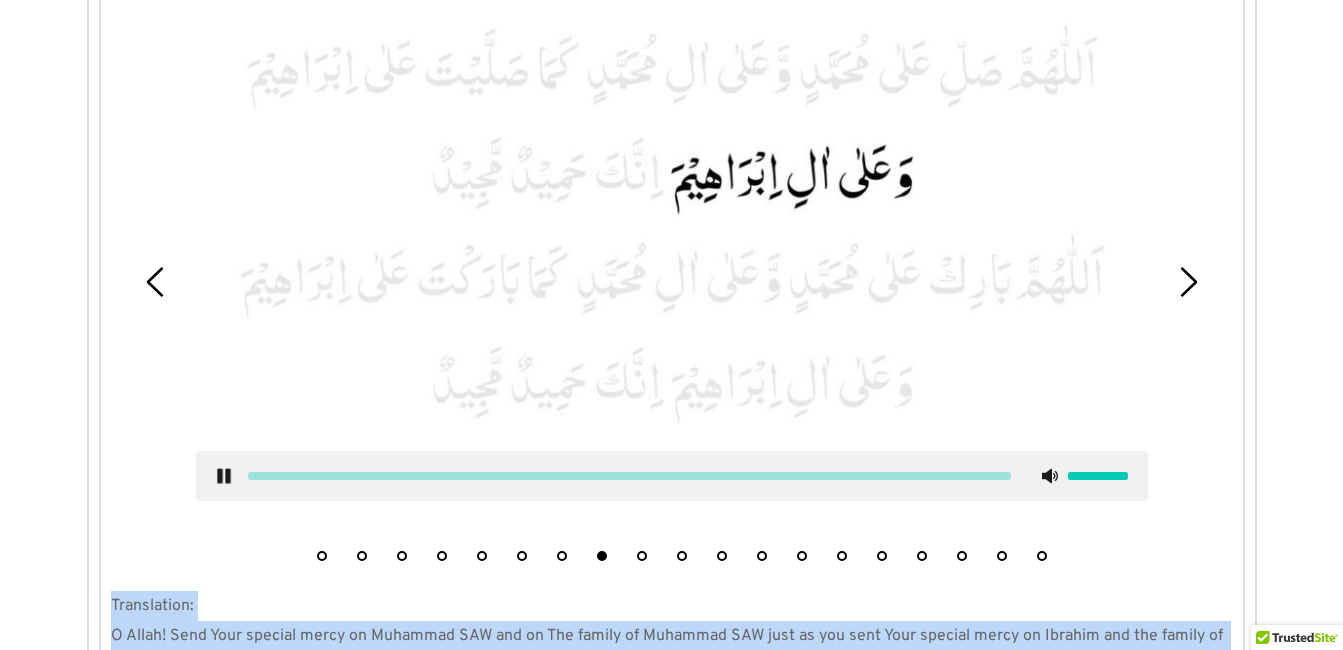 drag, startPoint x: 219, startPoint y: 477, endPoint x: 176, endPoint y: 501, distance: 49.24429 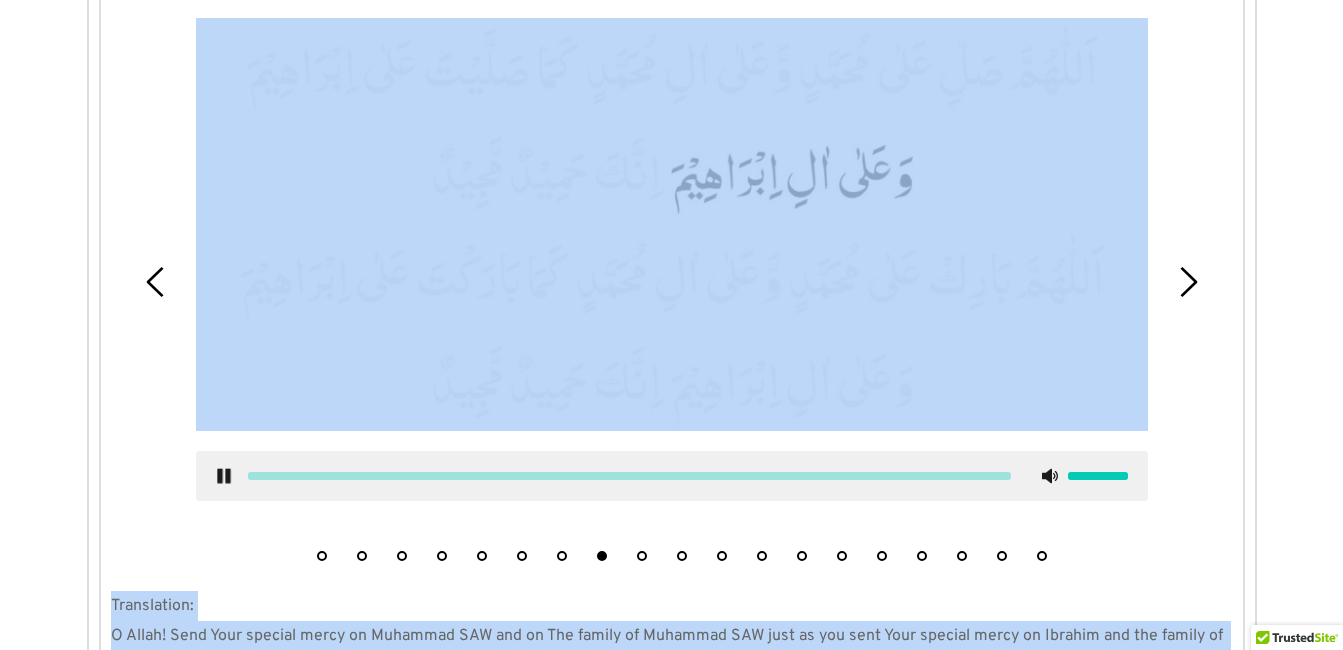 click on "1 2 3 4 5 6 7 8 9 10 11 12 13 14 15 16 17 18 19" at bounding box center (672, 282) 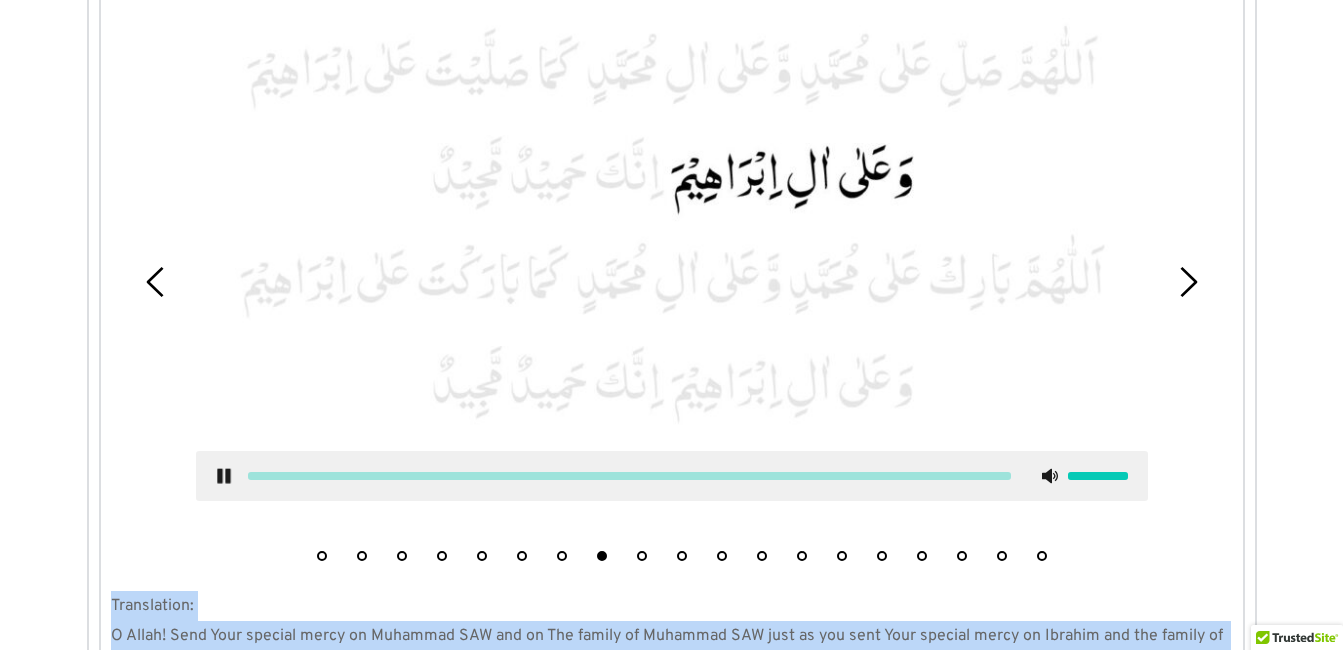 click 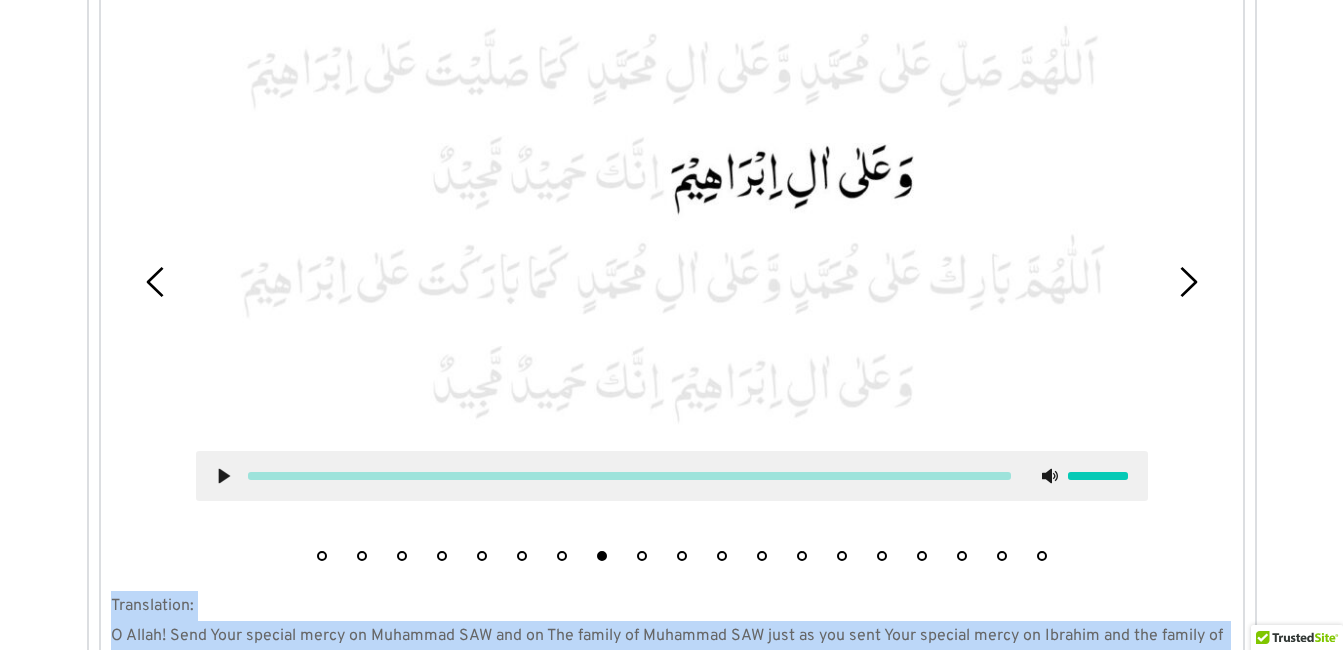 click 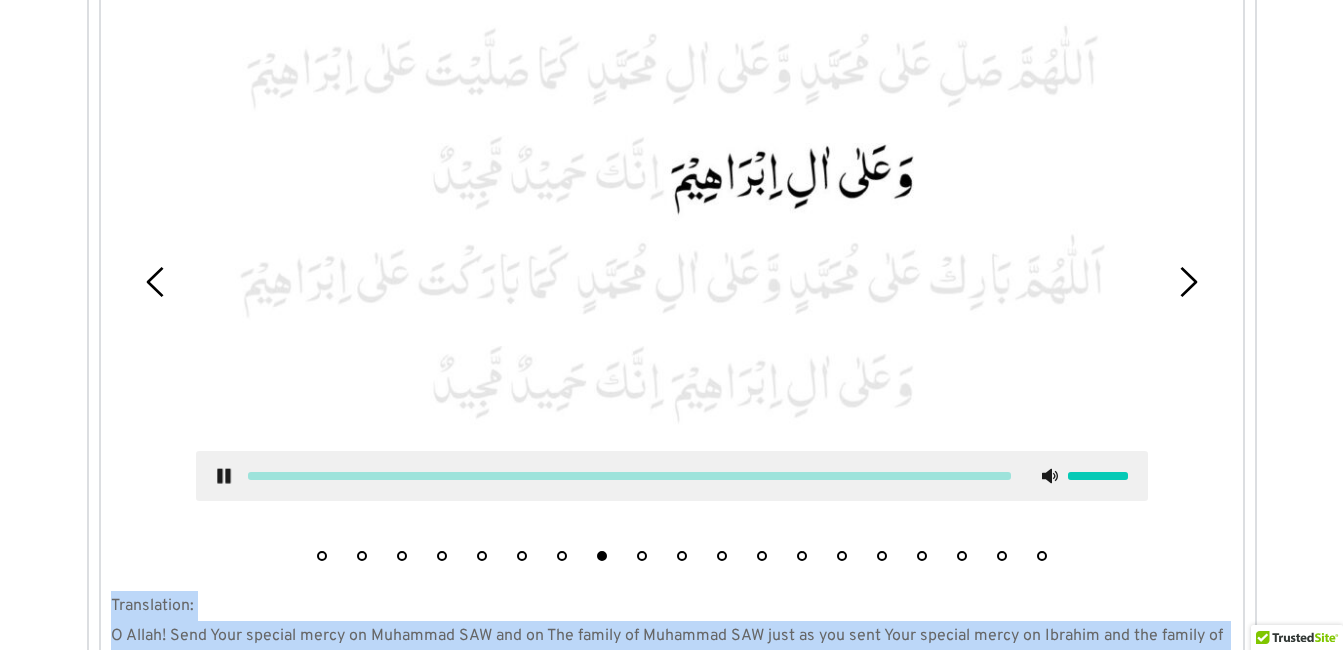 click 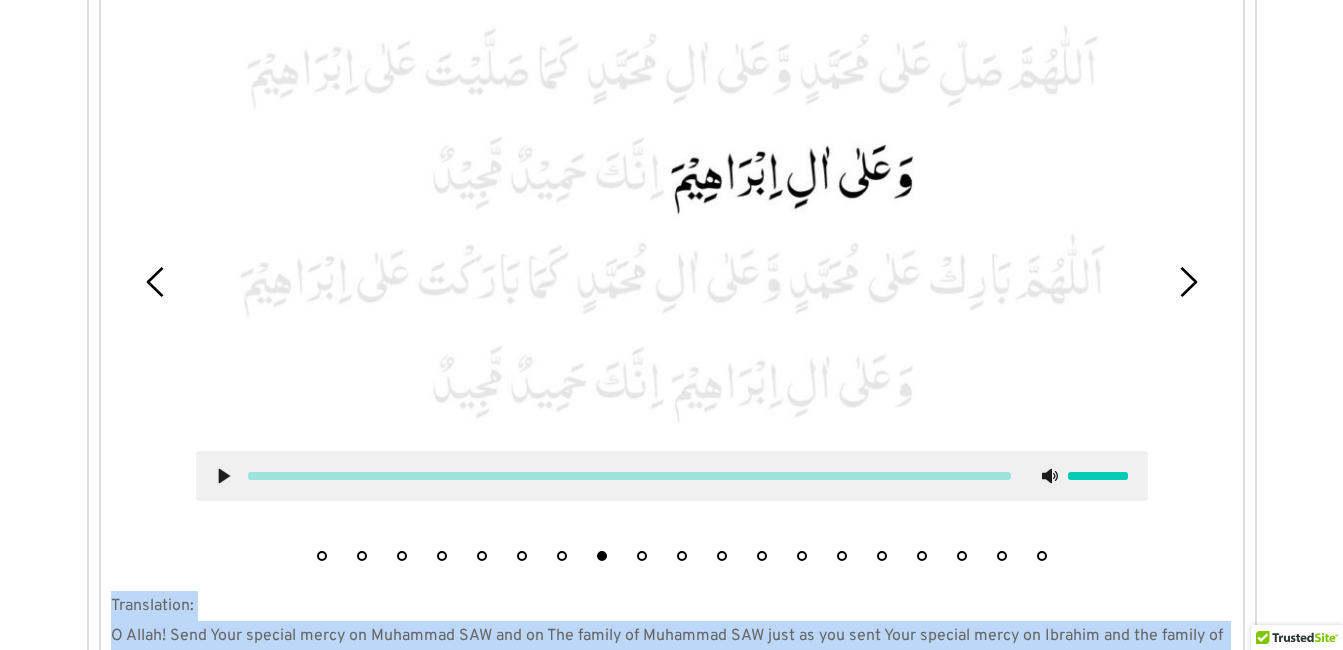 click 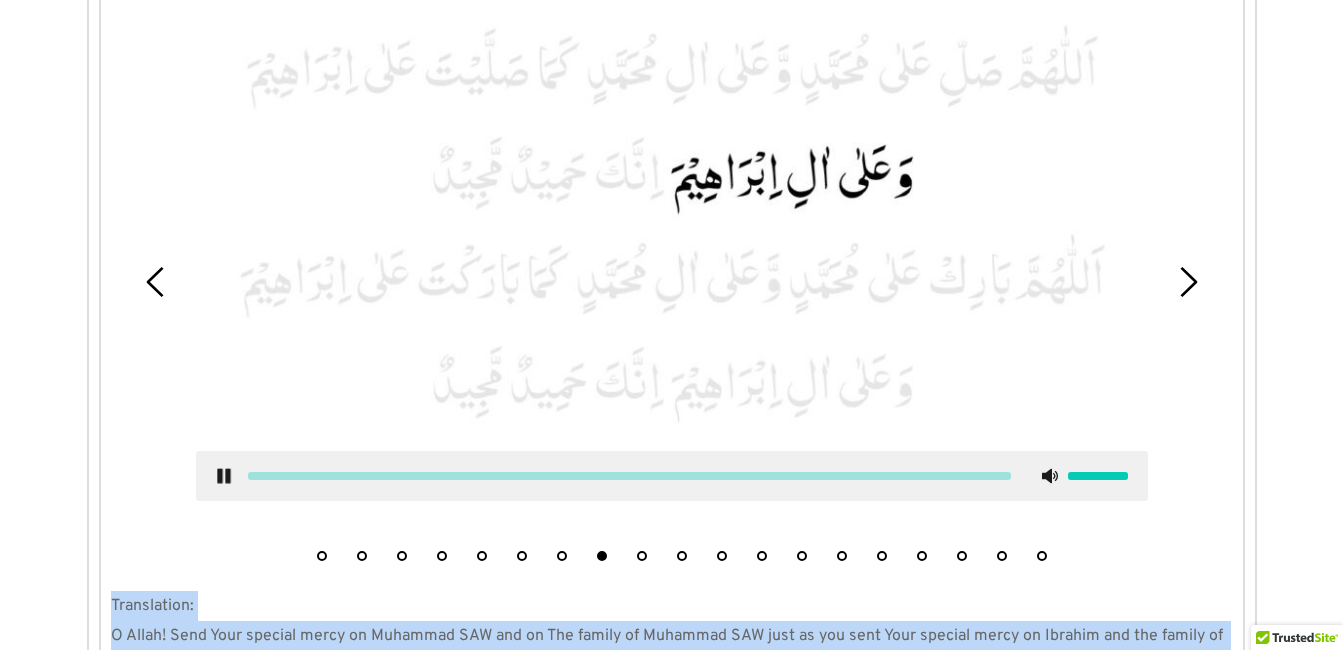 click 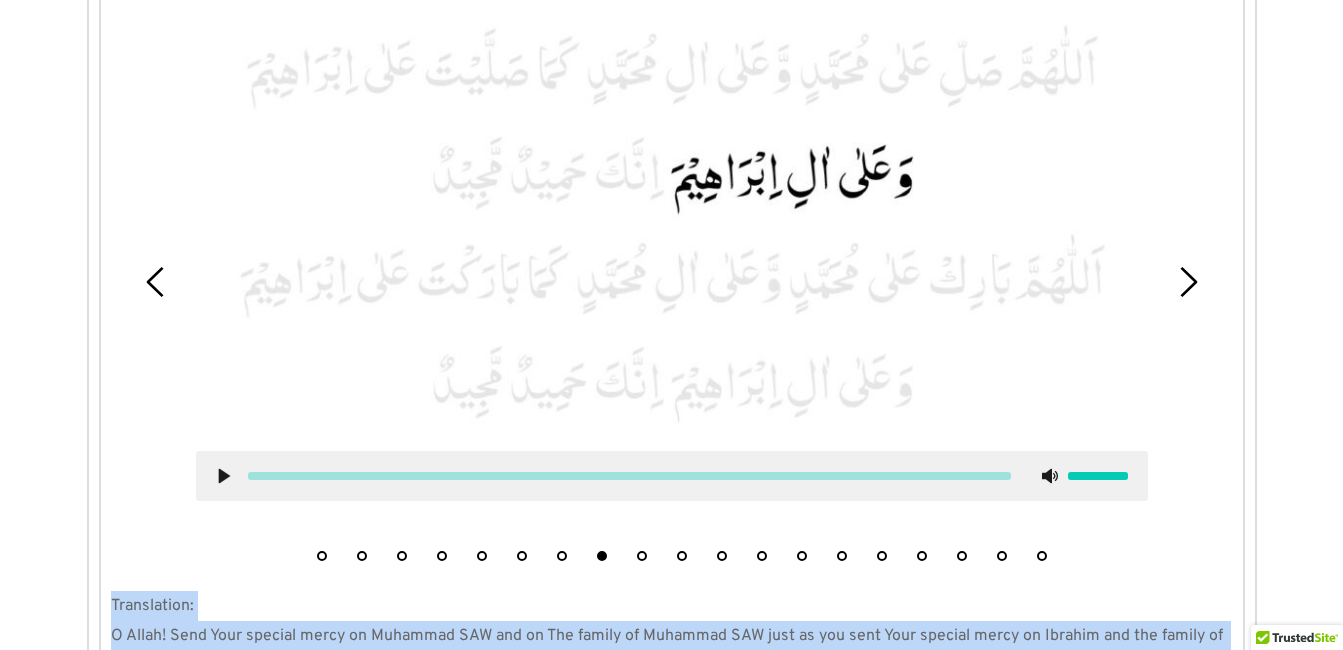 type 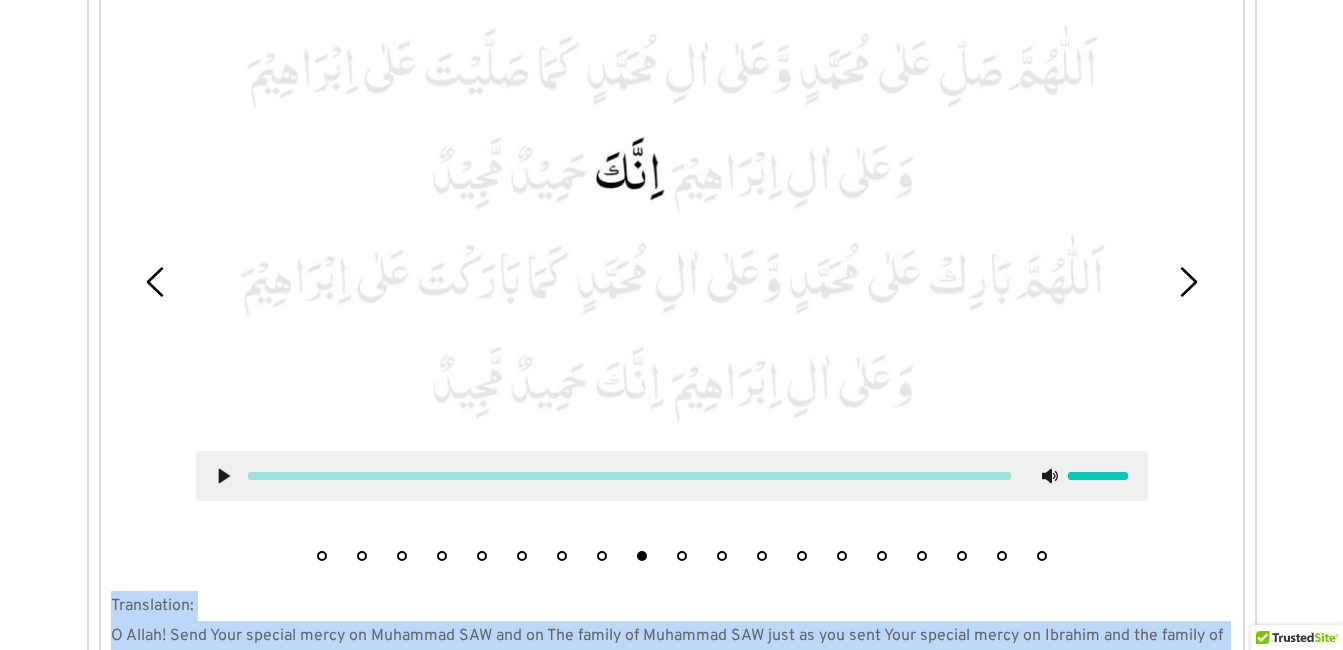 click 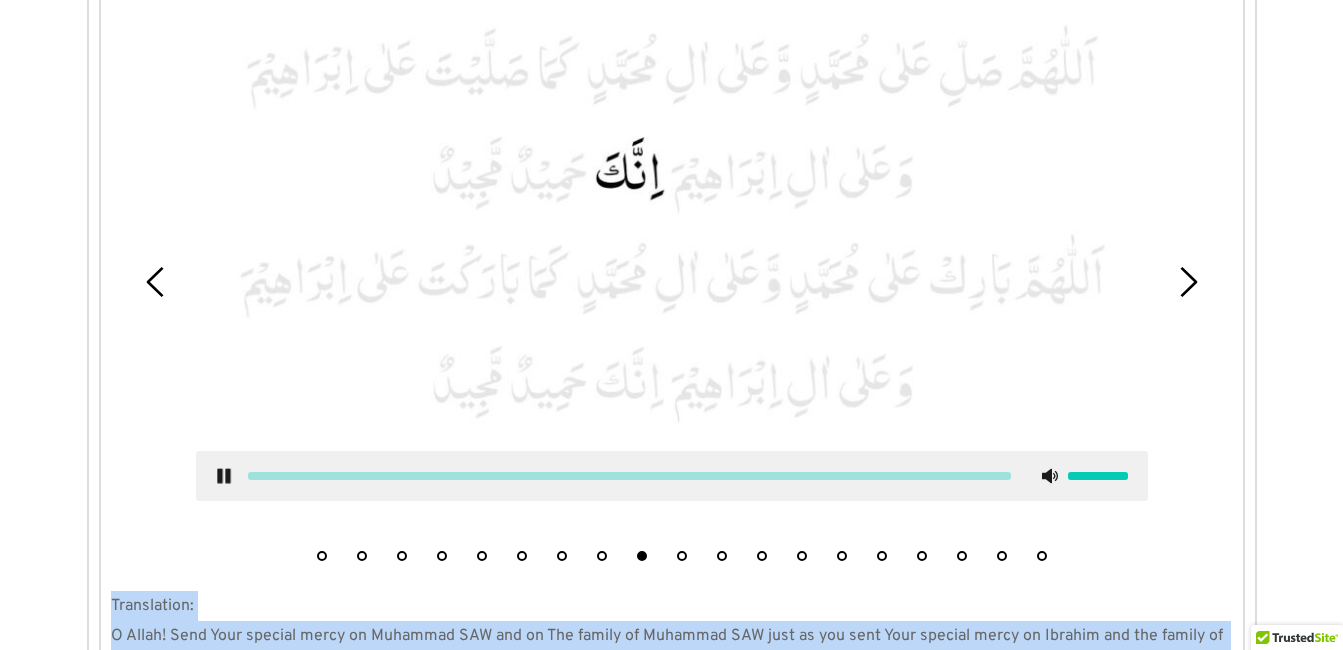 click 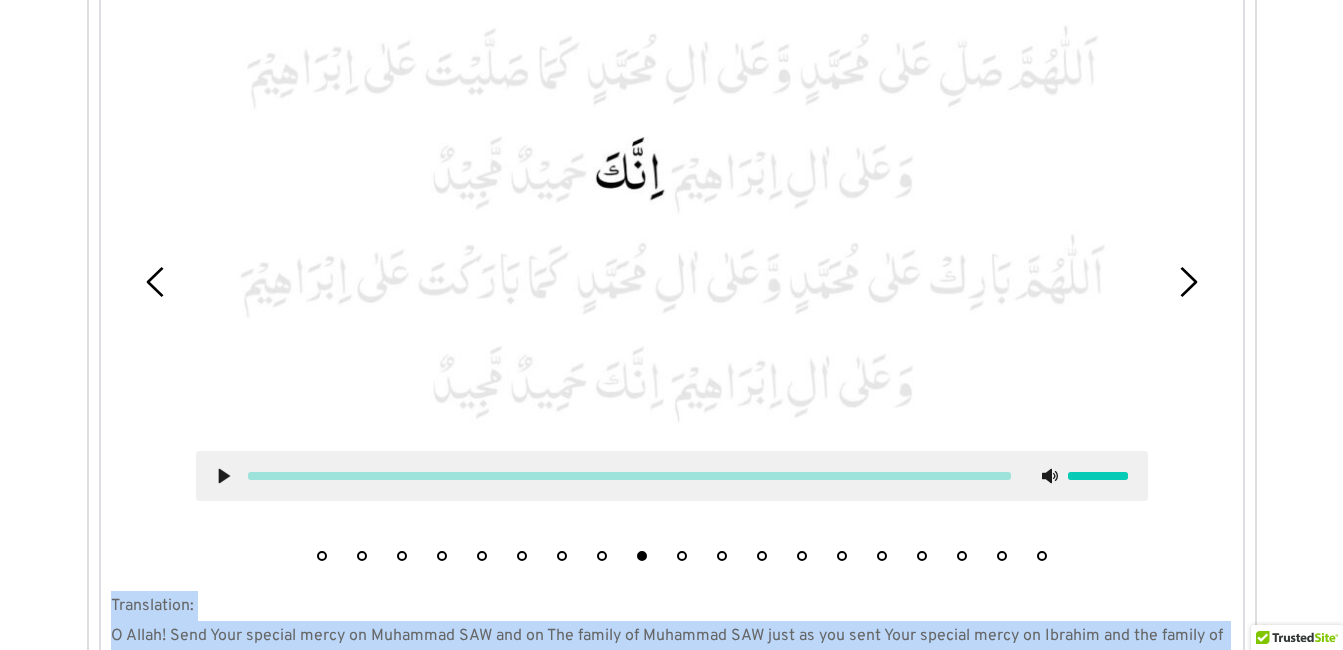 click 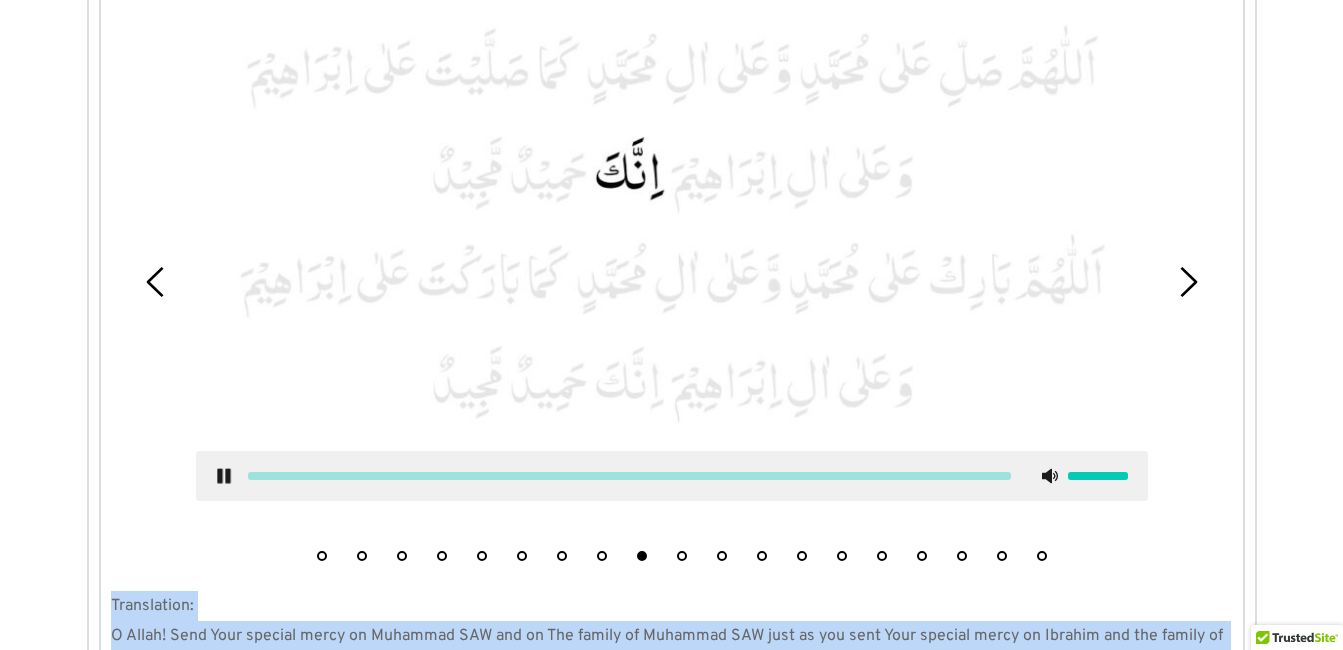 click 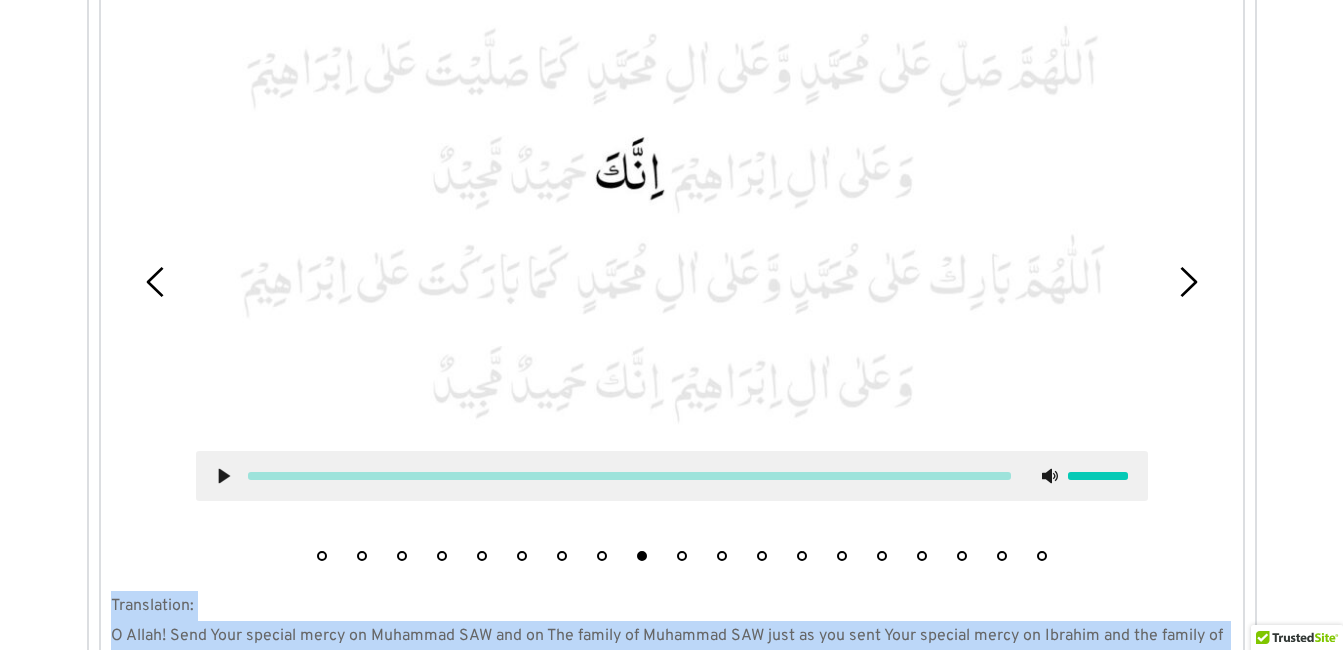 click on "10" at bounding box center [682, 551] 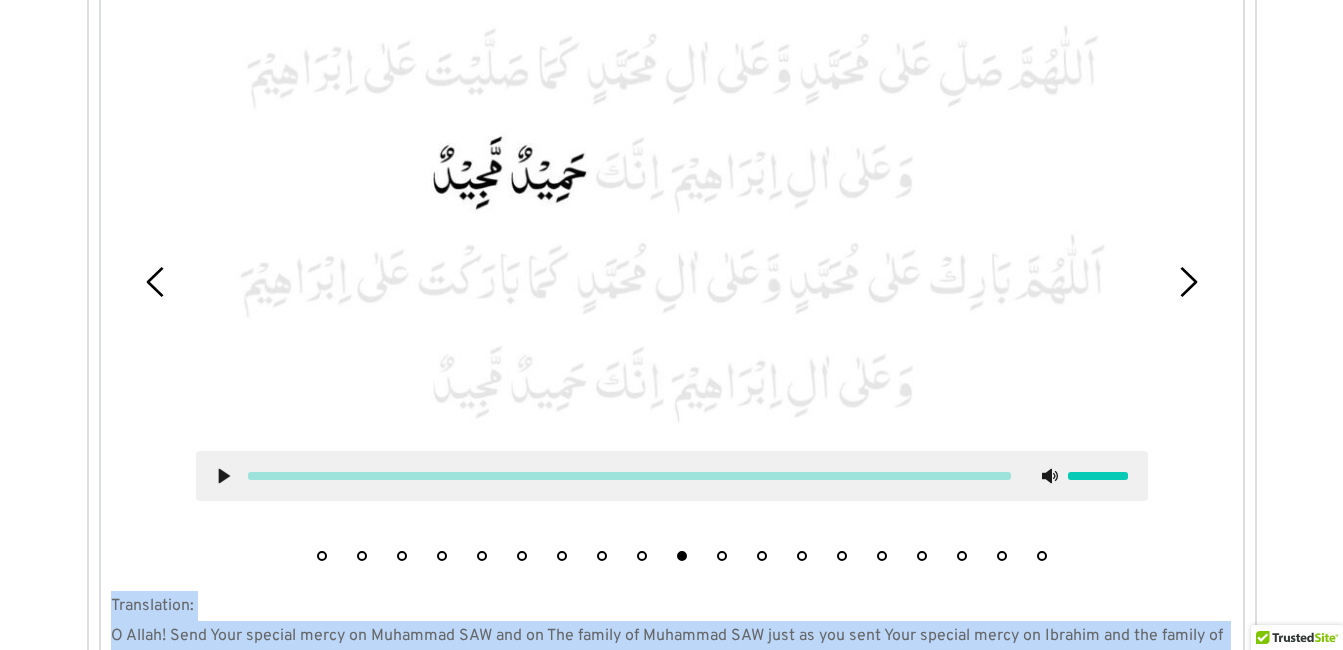 type 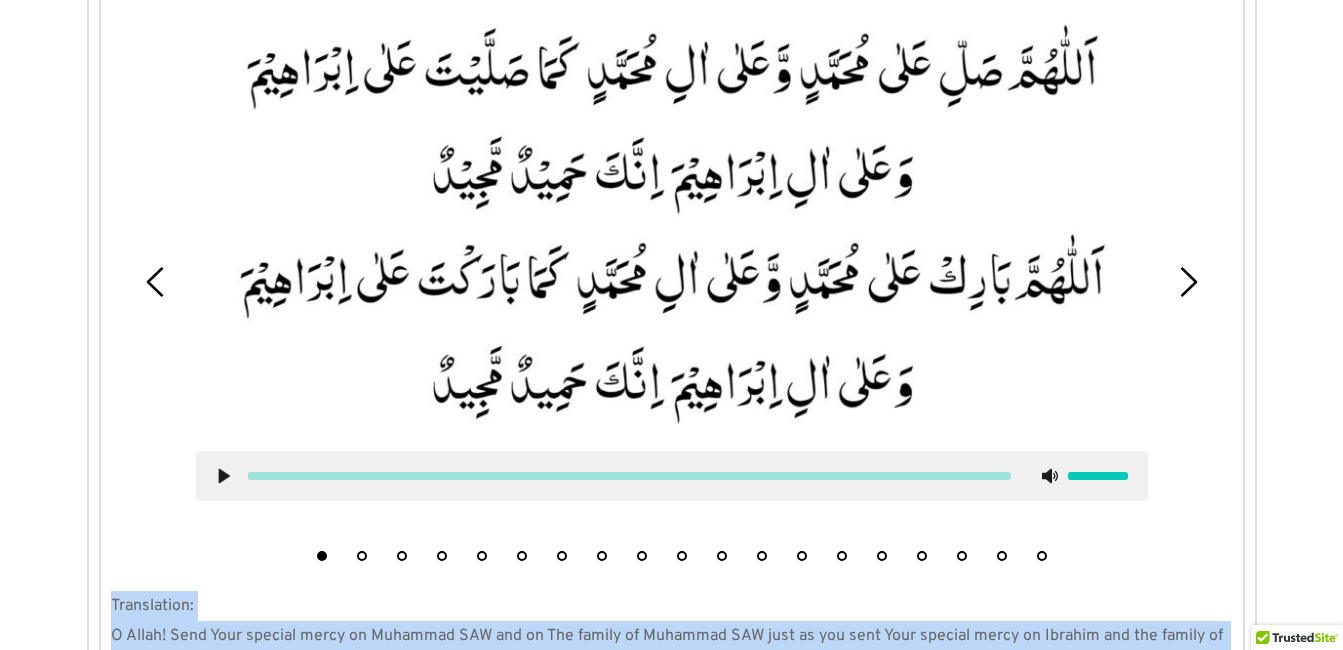 click 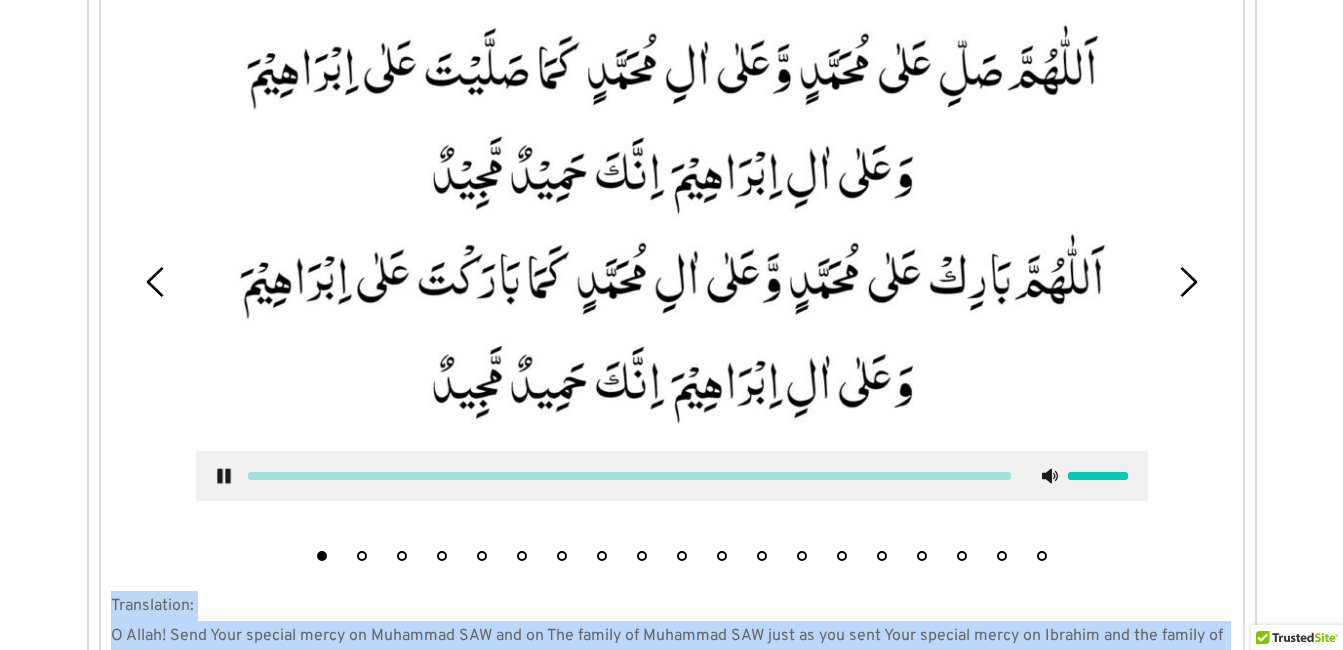 click 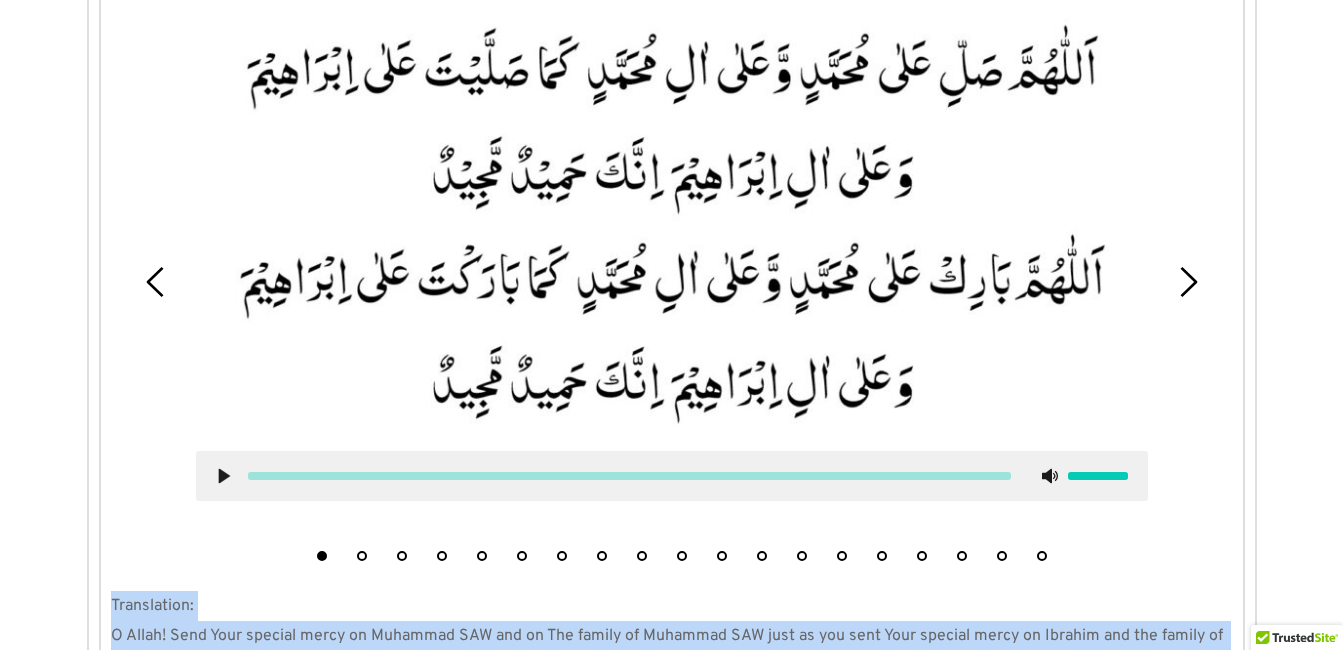 click 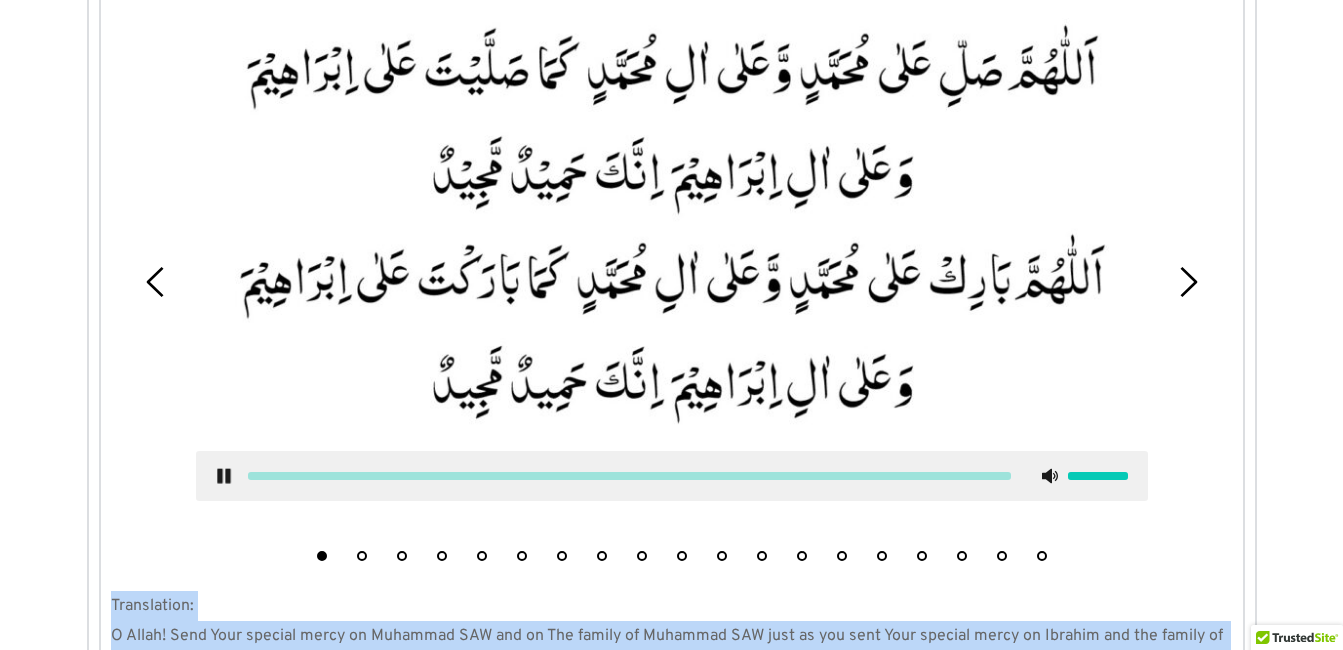 click 